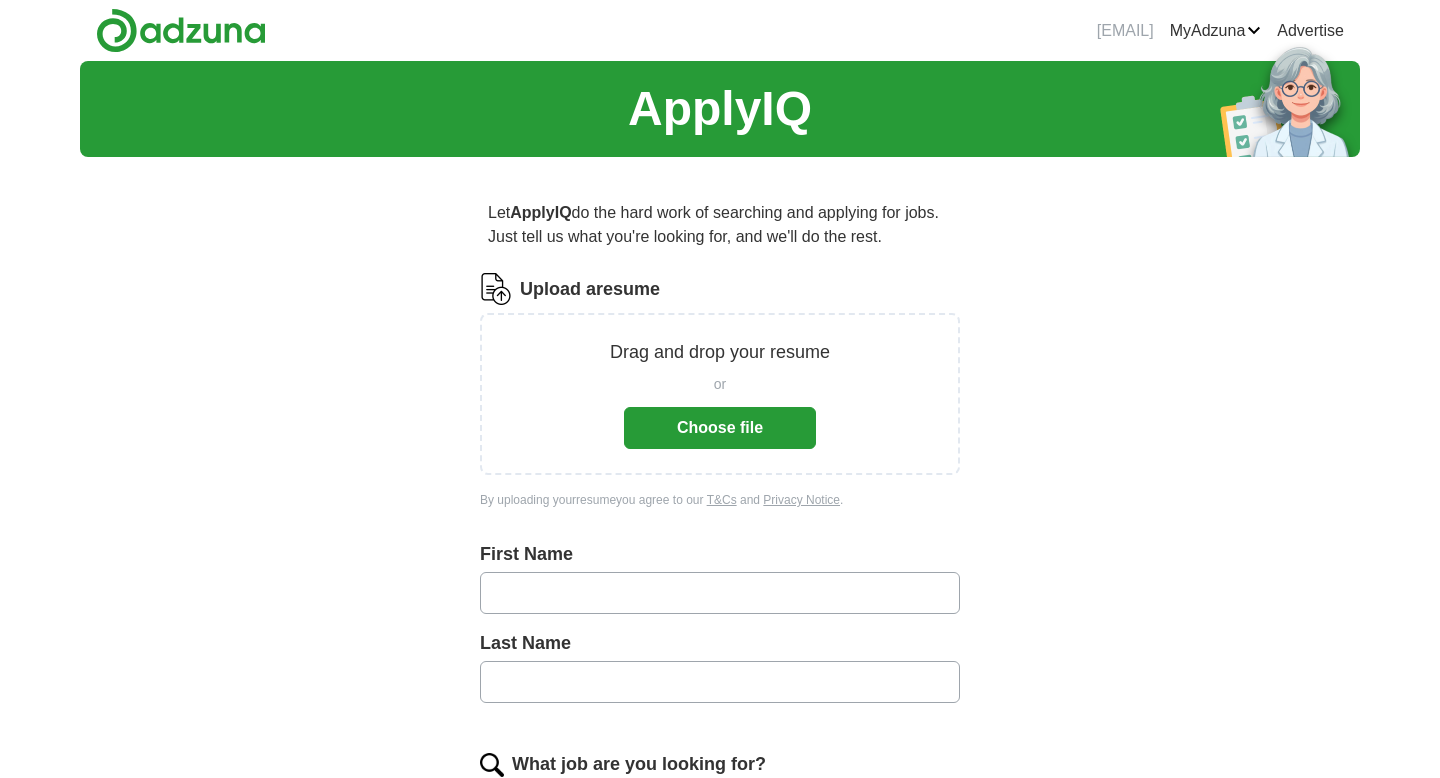 scroll, scrollTop: 0, scrollLeft: 0, axis: both 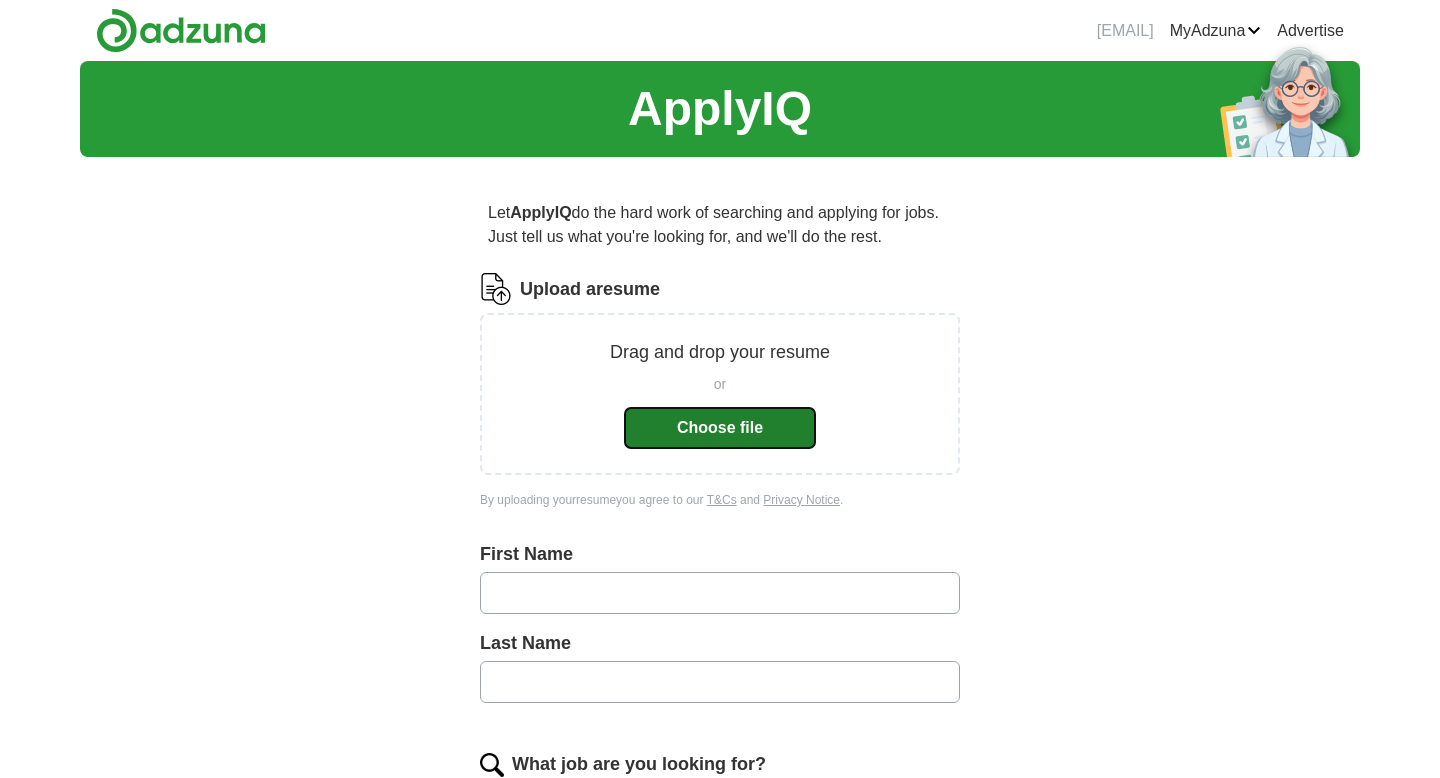 click on "Choose file" at bounding box center [720, 428] 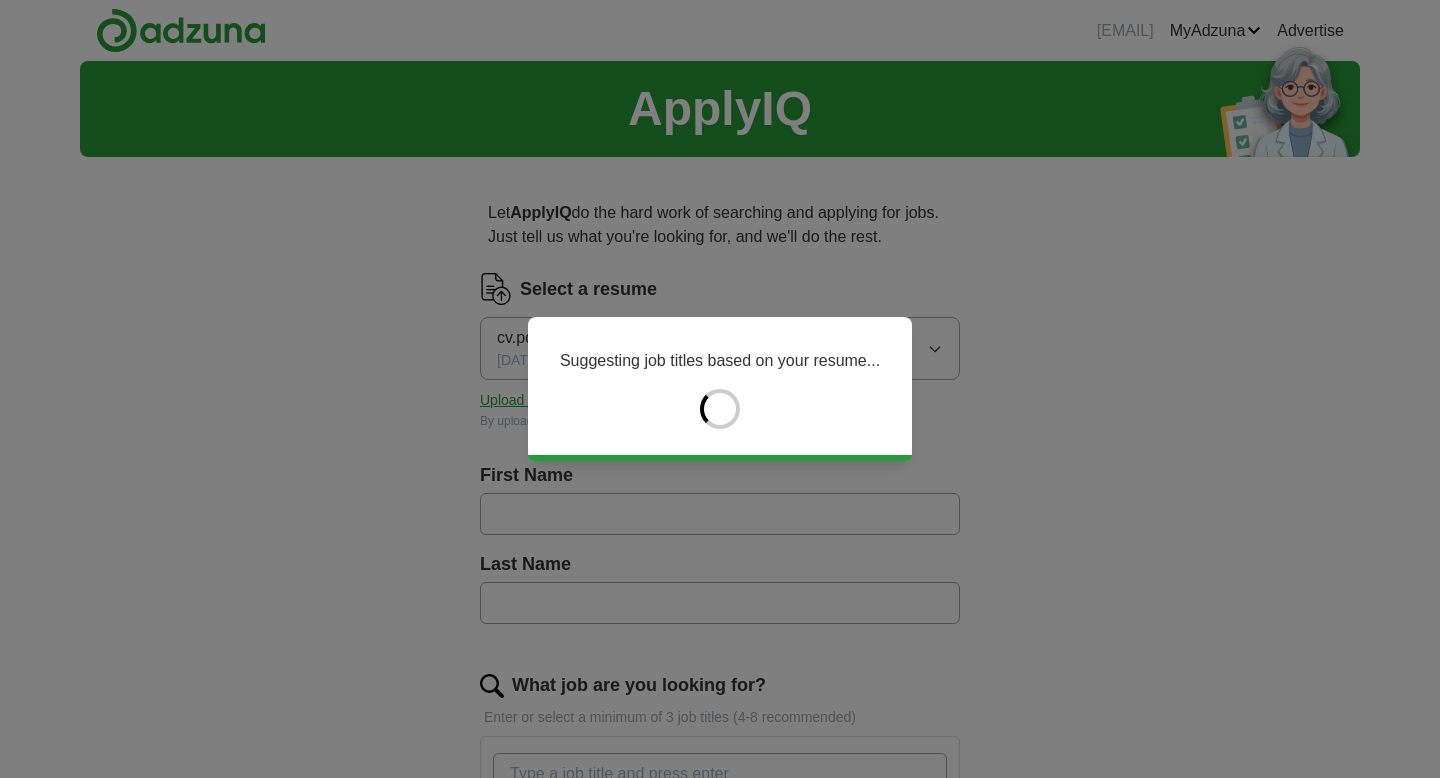 type on "******" 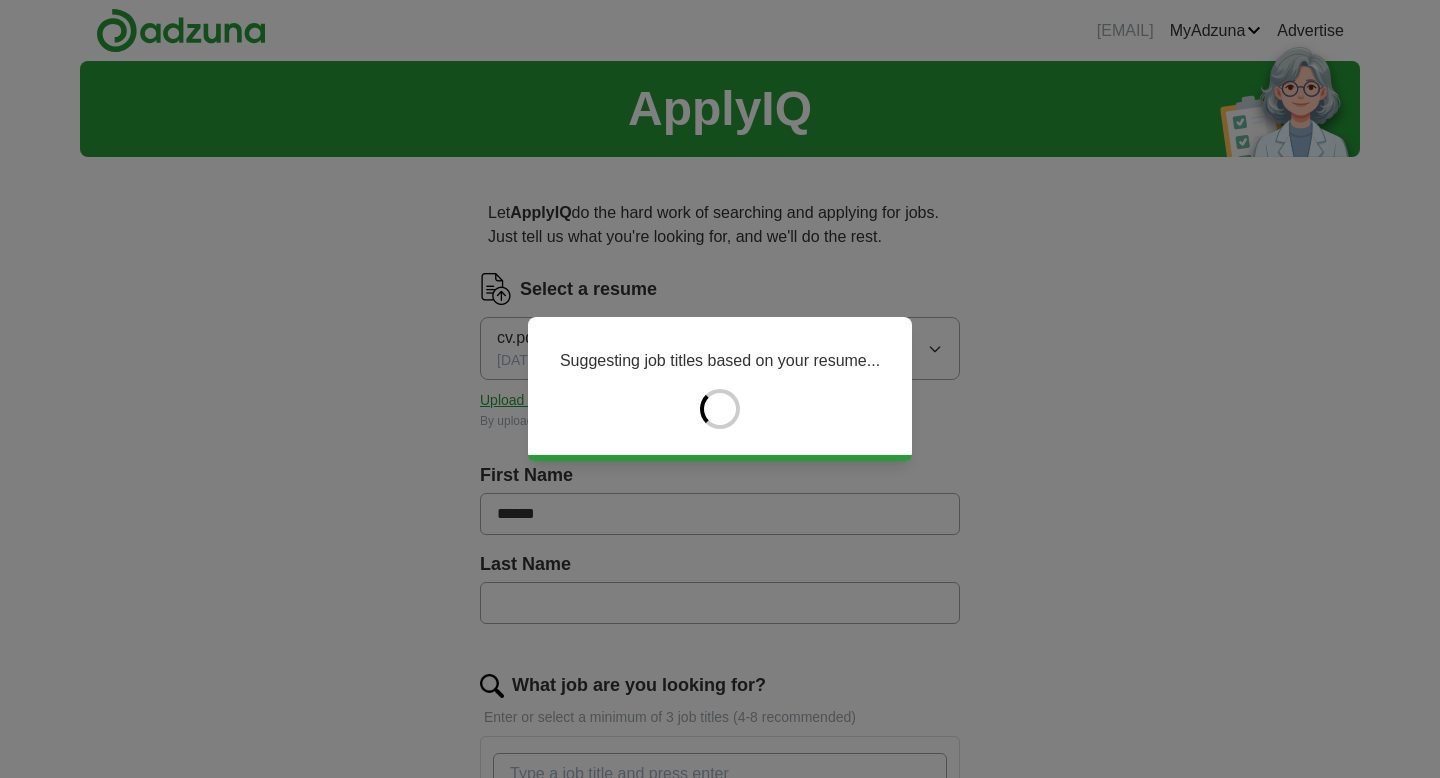 type on "****" 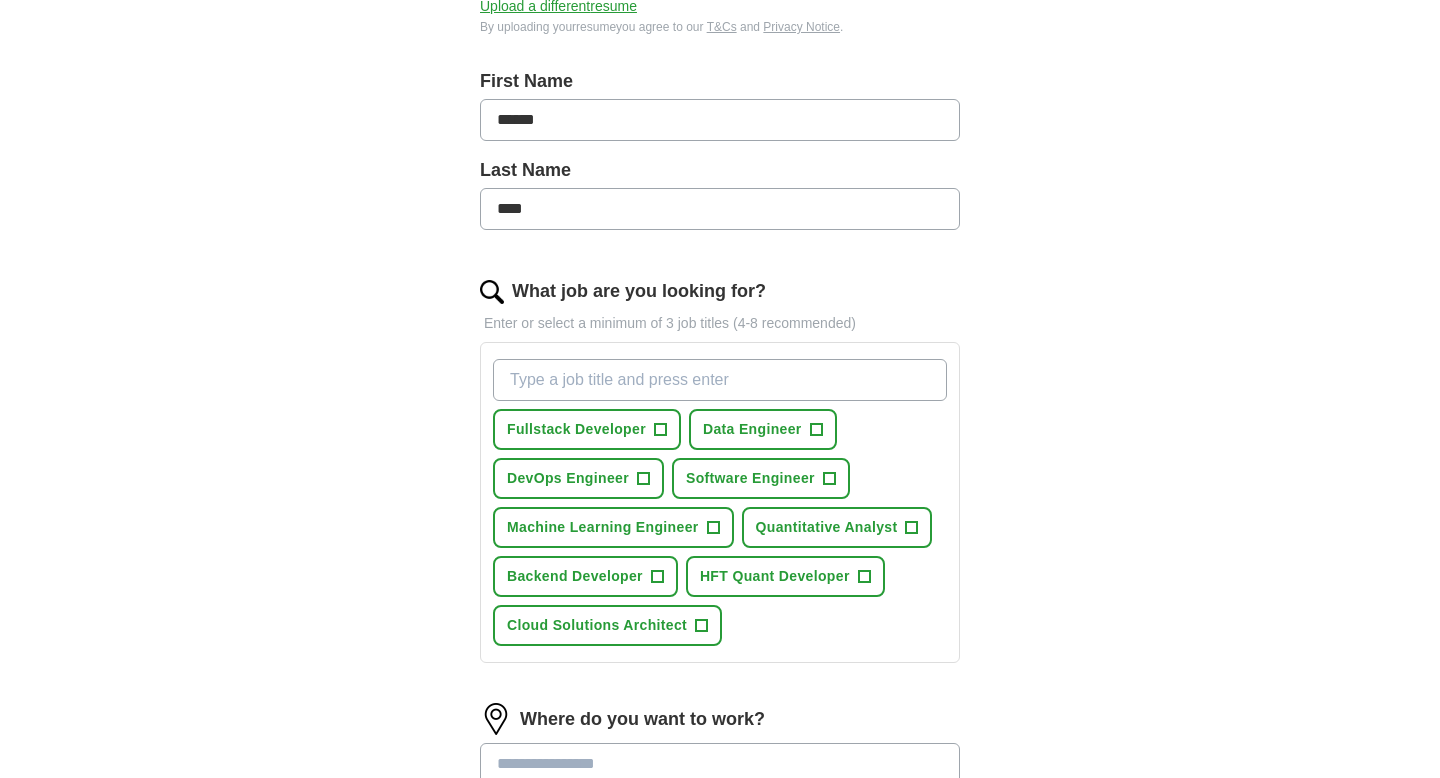 scroll, scrollTop: 397, scrollLeft: 0, axis: vertical 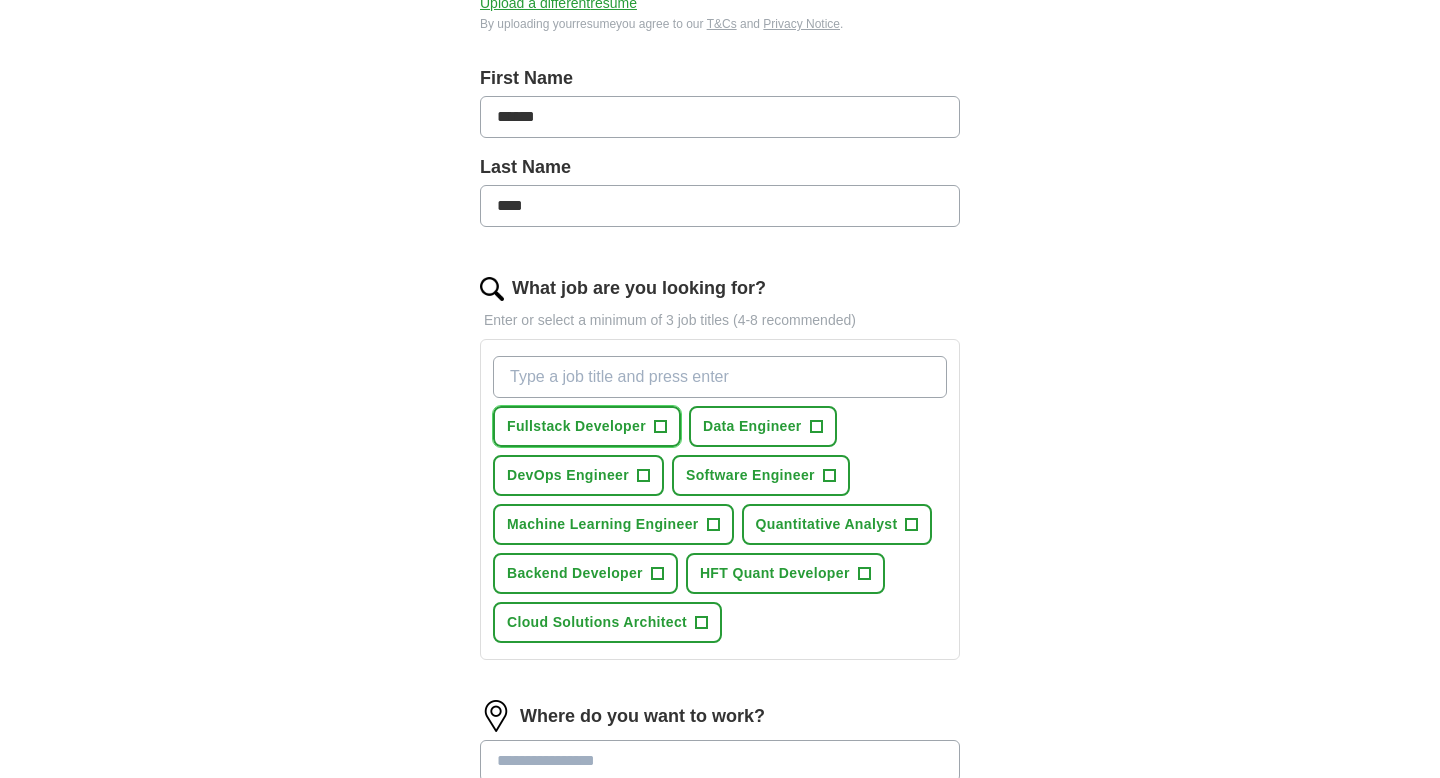 click on "+" at bounding box center [660, 427] 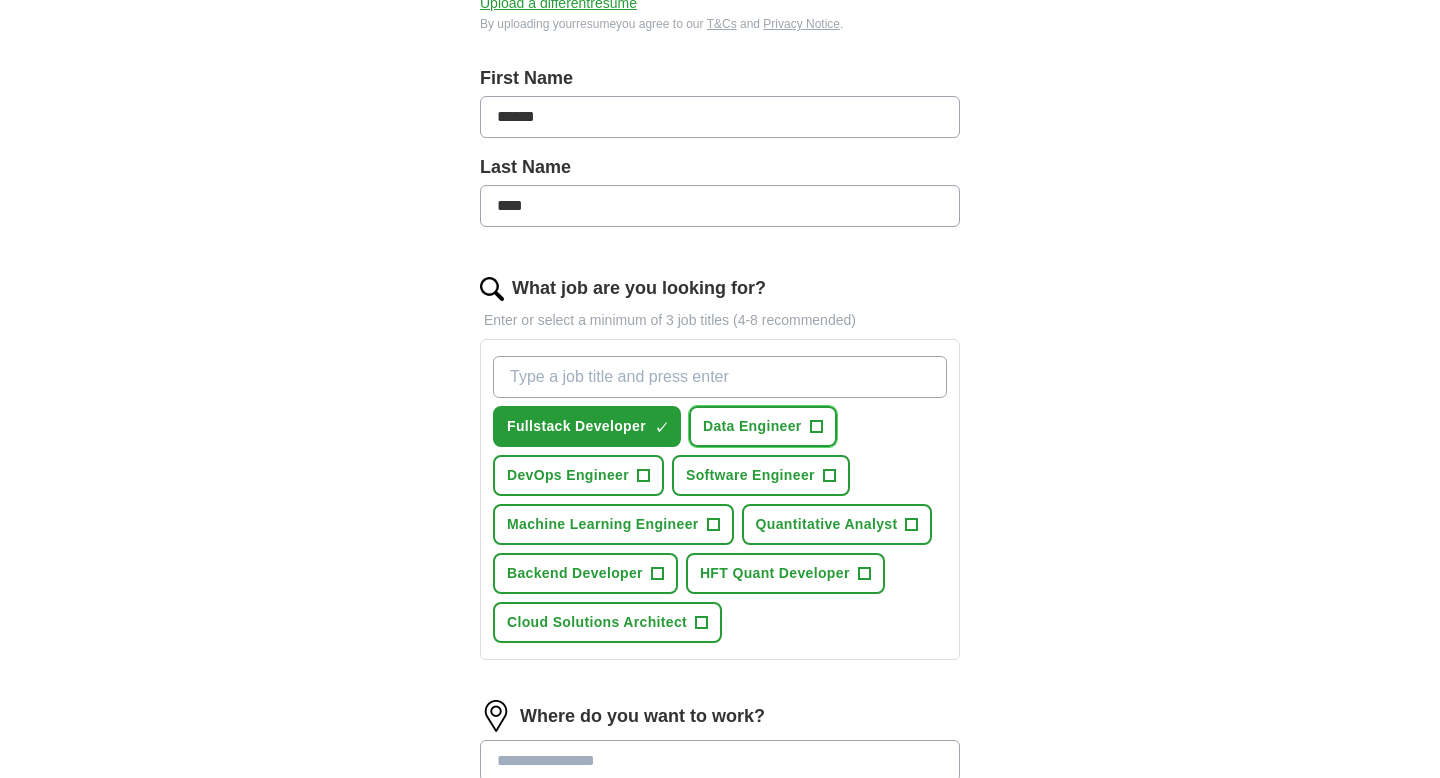 click on "Data Engineer +" at bounding box center (763, 426) 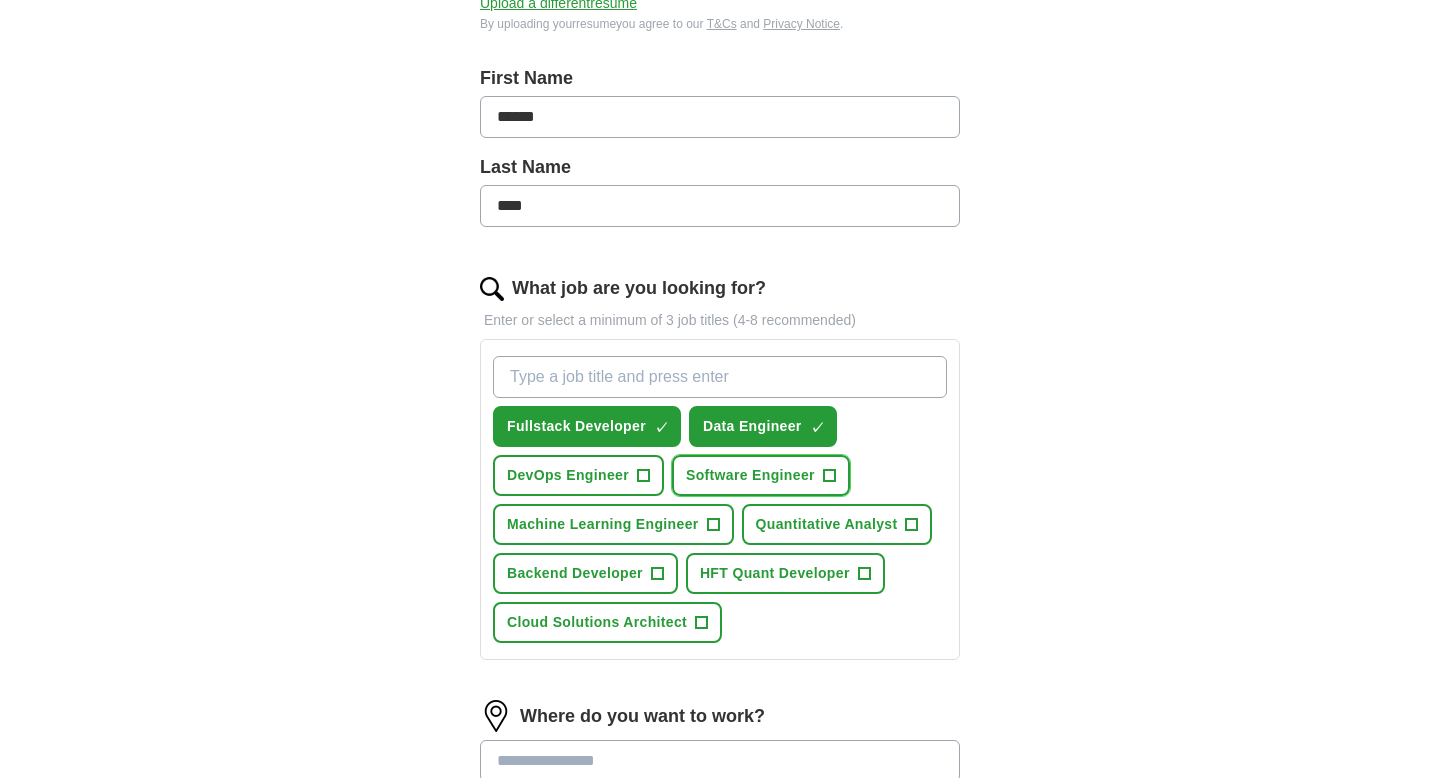 click on "Software Engineer" at bounding box center [750, 475] 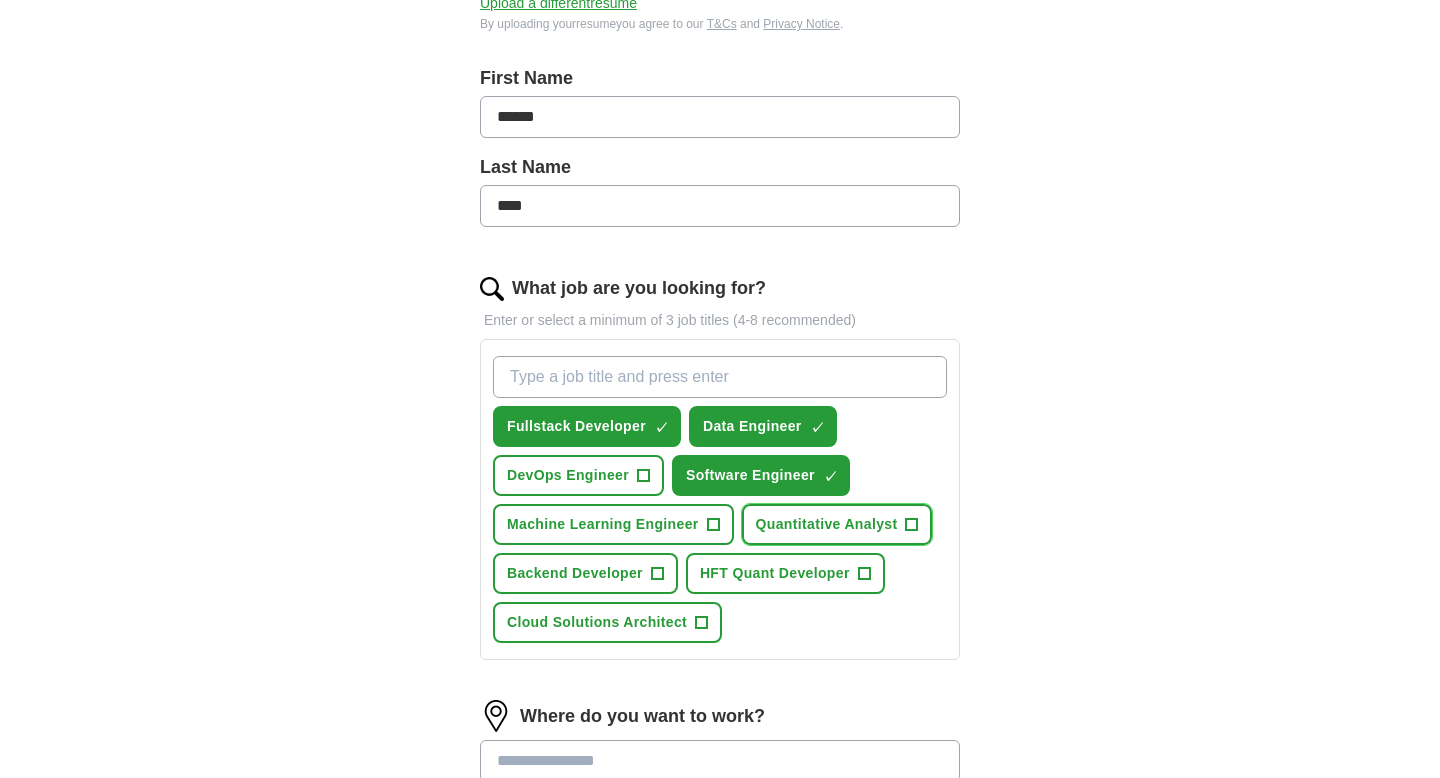 click on "Quantitative Analyst" at bounding box center [827, 524] 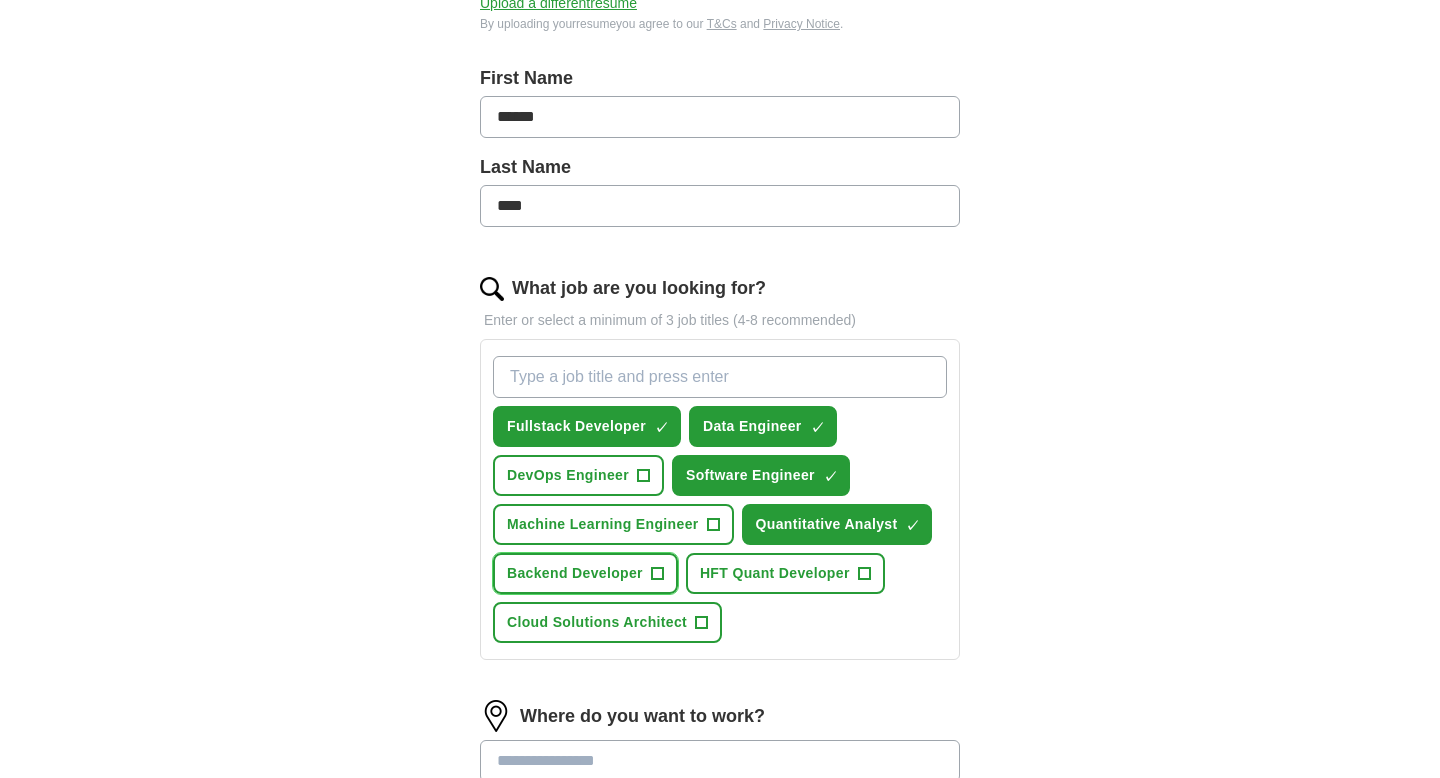 click on "Backend Developer" at bounding box center (575, 573) 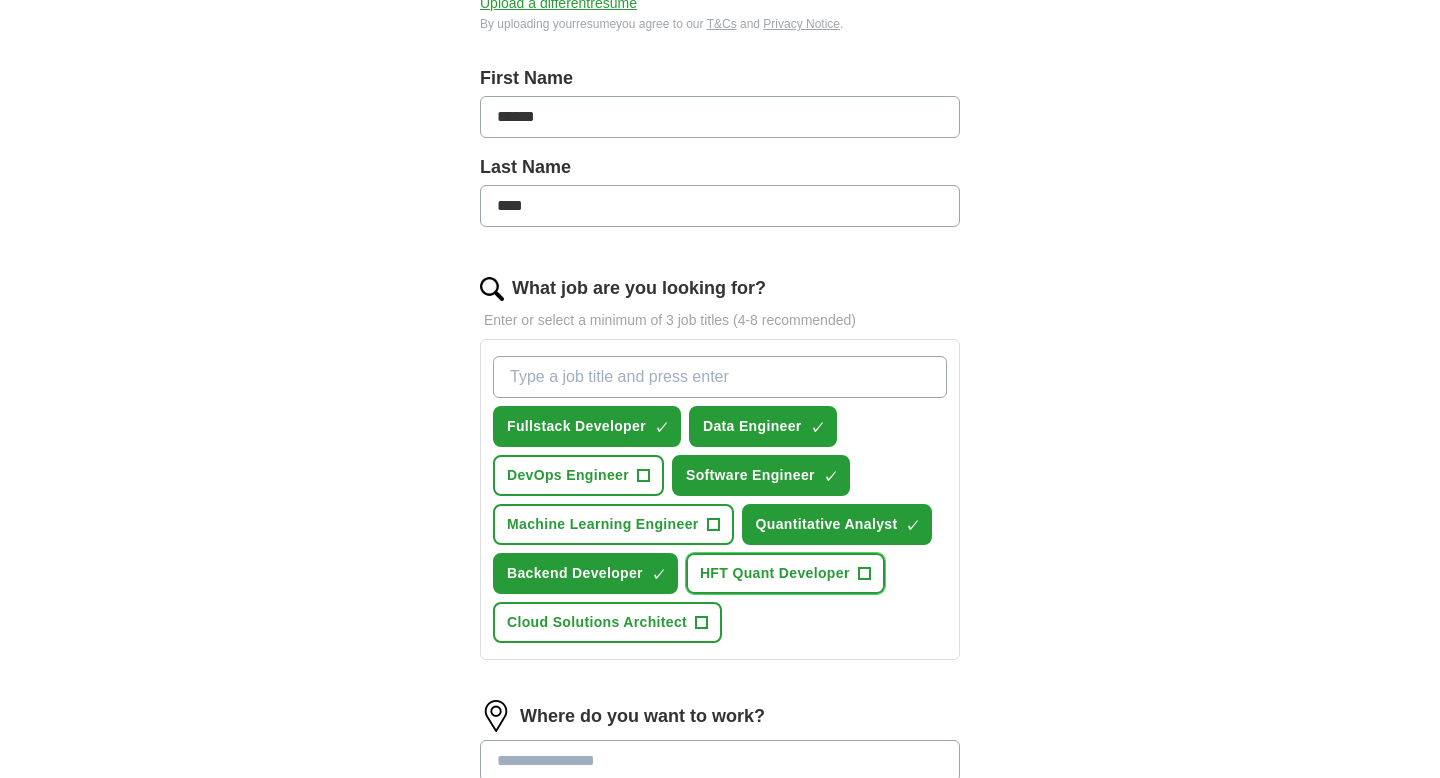 click on "HFT Quant Developer" at bounding box center [775, 573] 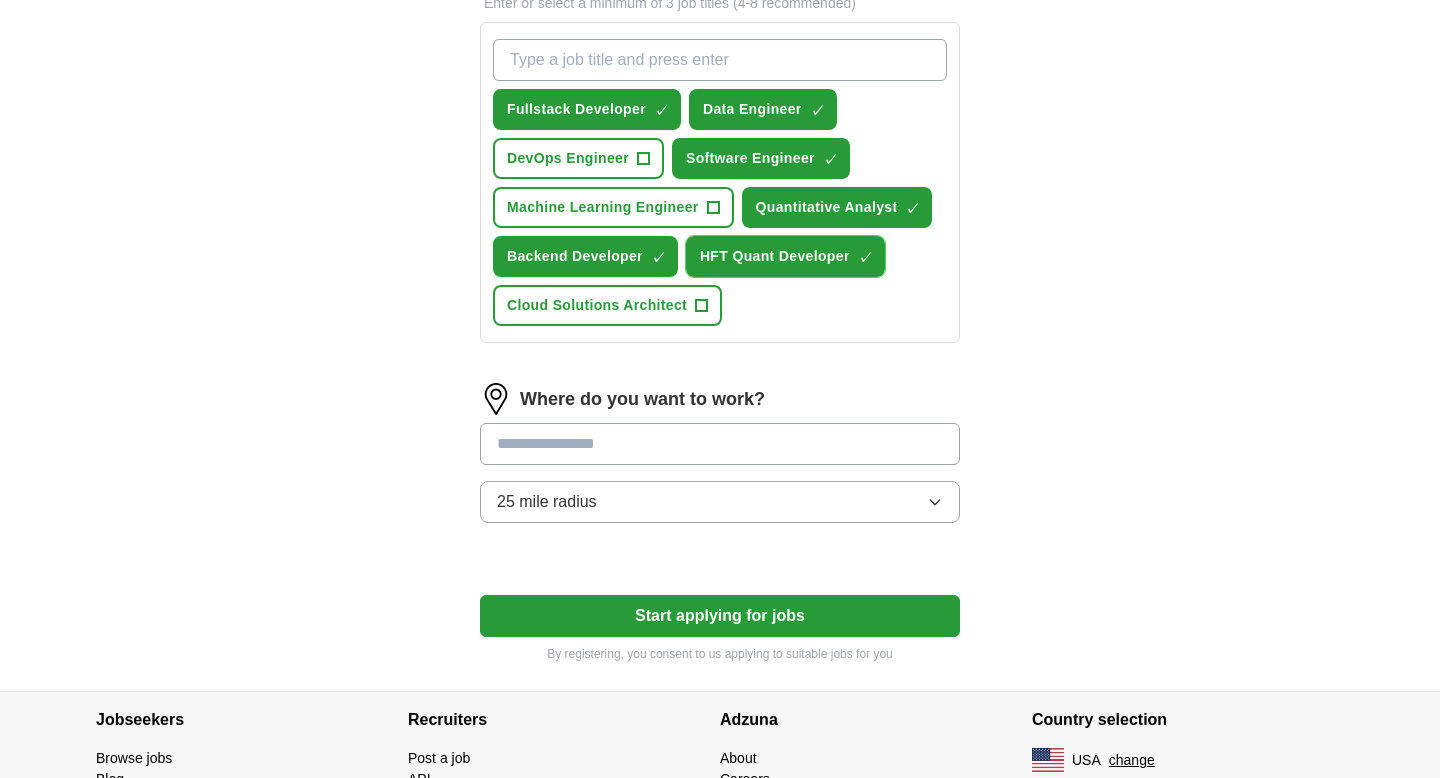 scroll, scrollTop: 746, scrollLeft: 0, axis: vertical 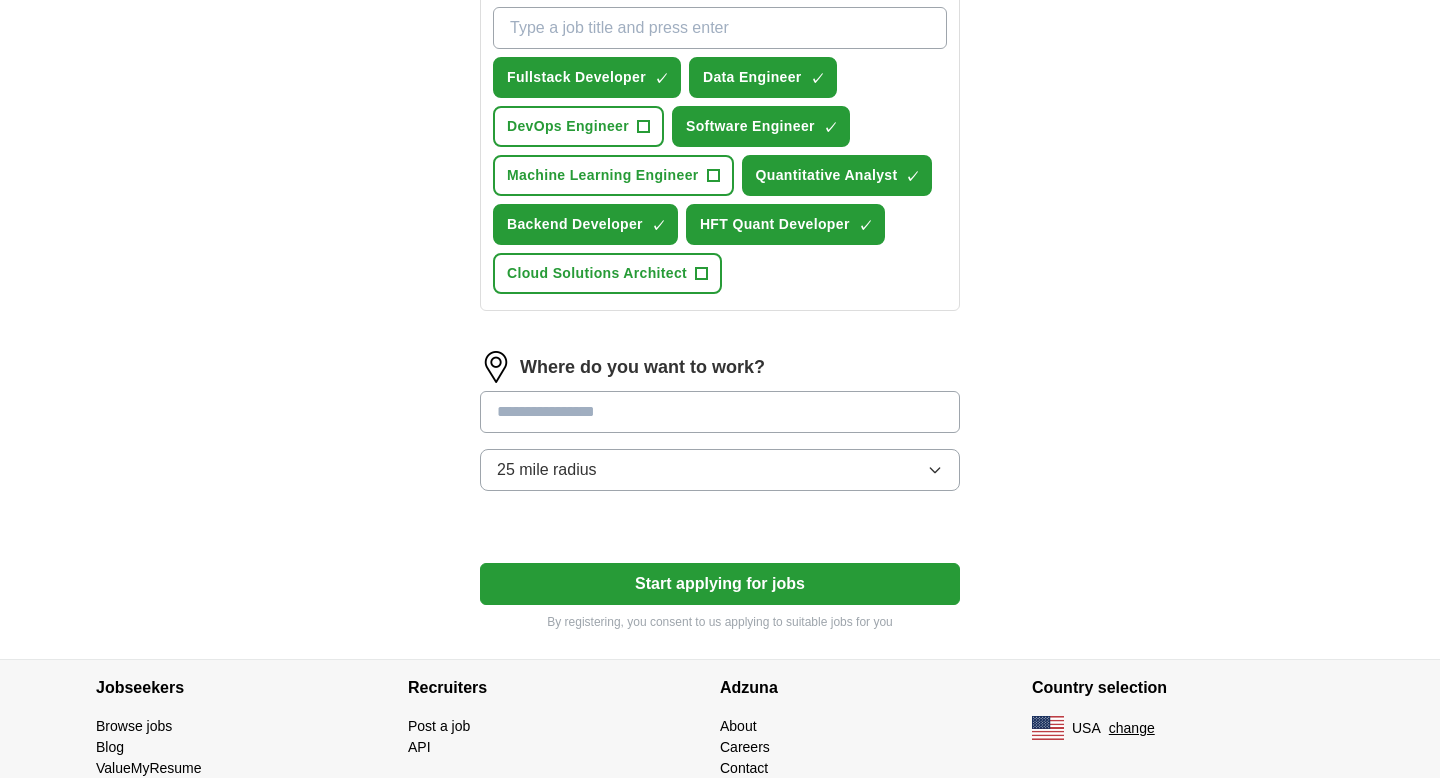 click at bounding box center (720, 412) 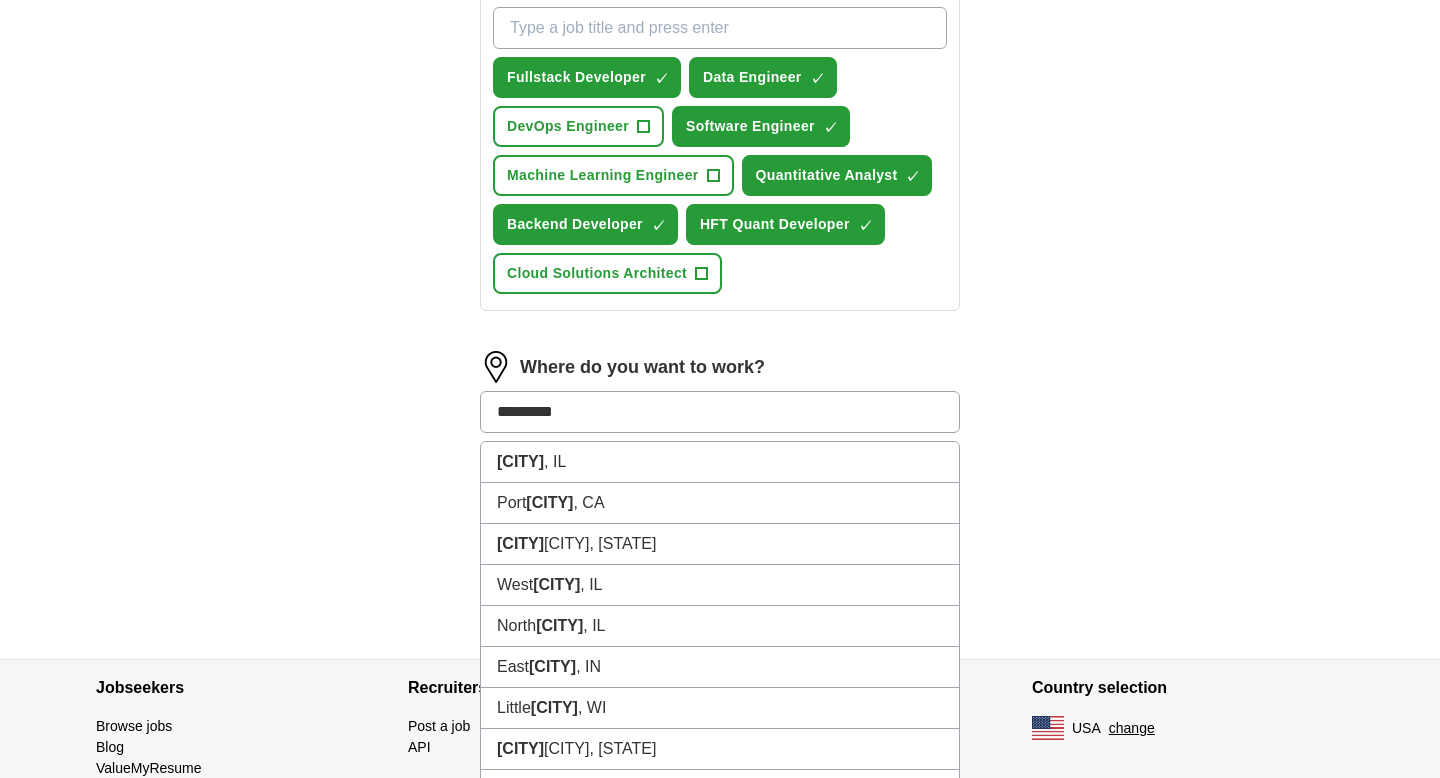 type on "**********" 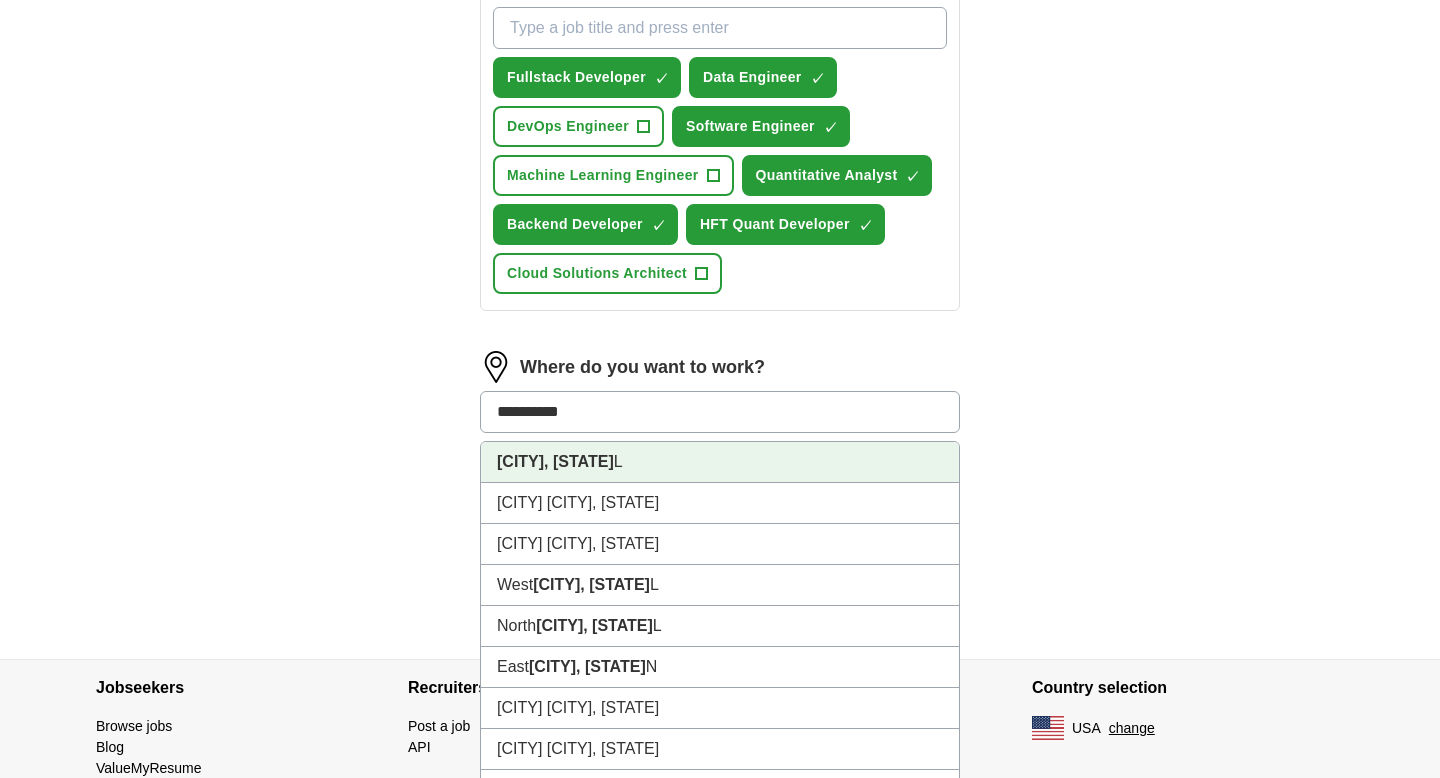 click on "[CITY], [STATE]" at bounding box center (720, 462) 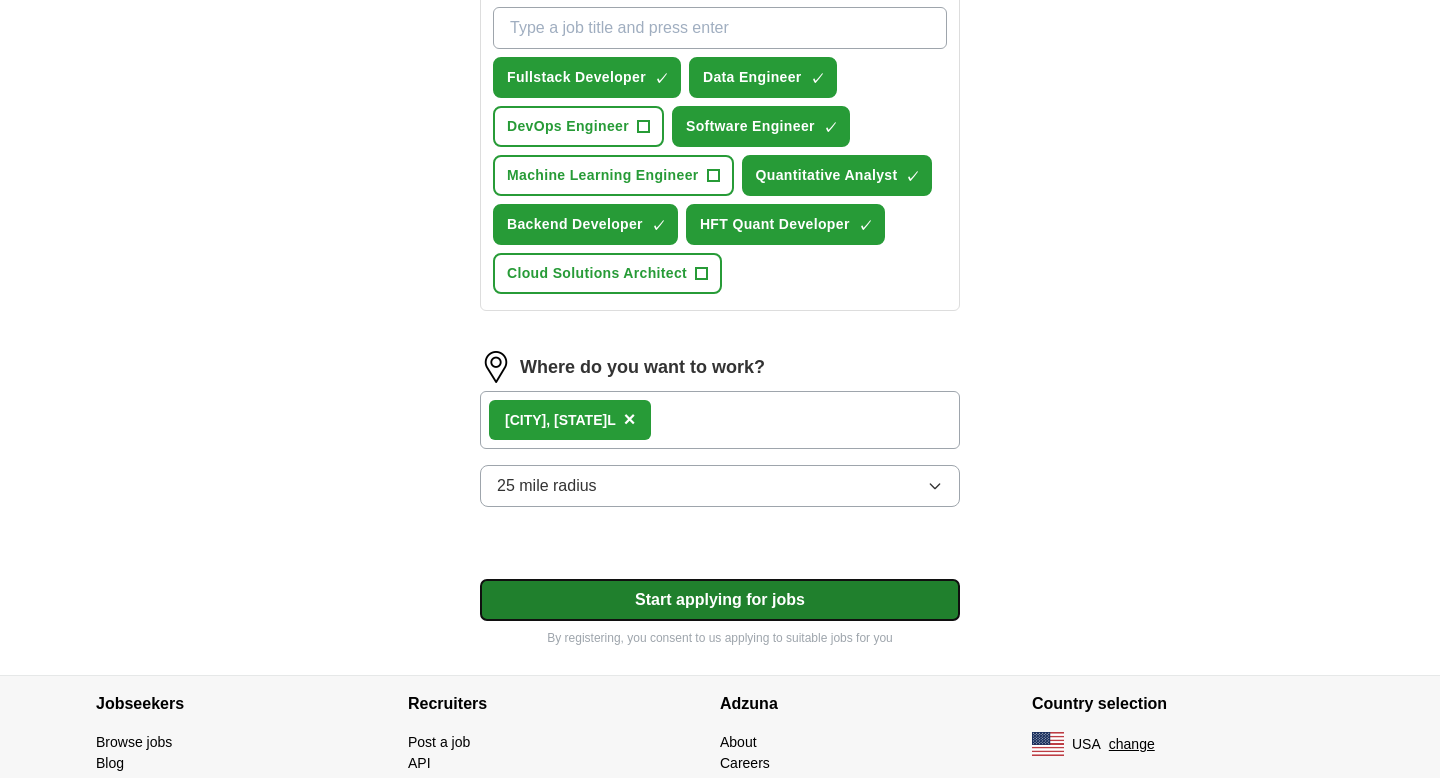 click on "Start applying for jobs" at bounding box center (720, 600) 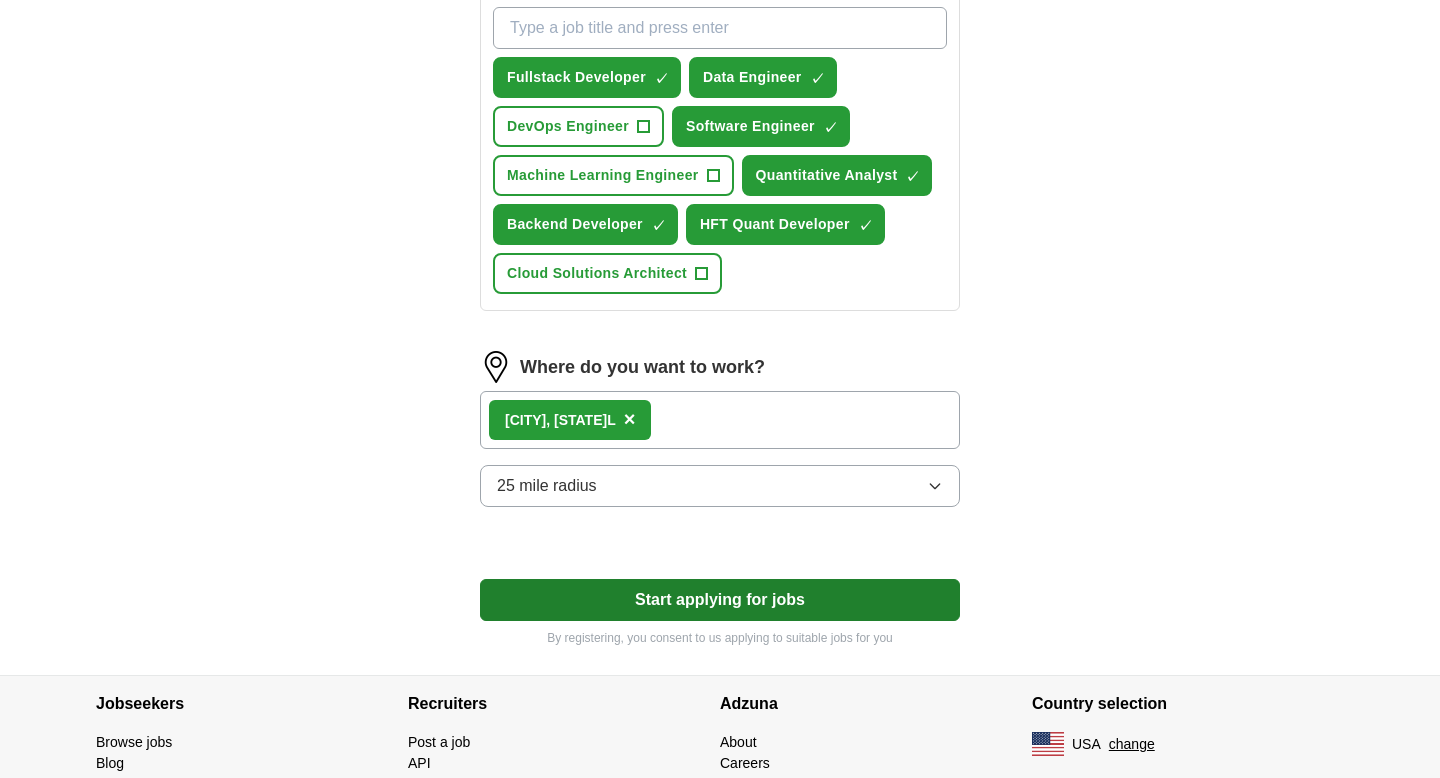 select on "**" 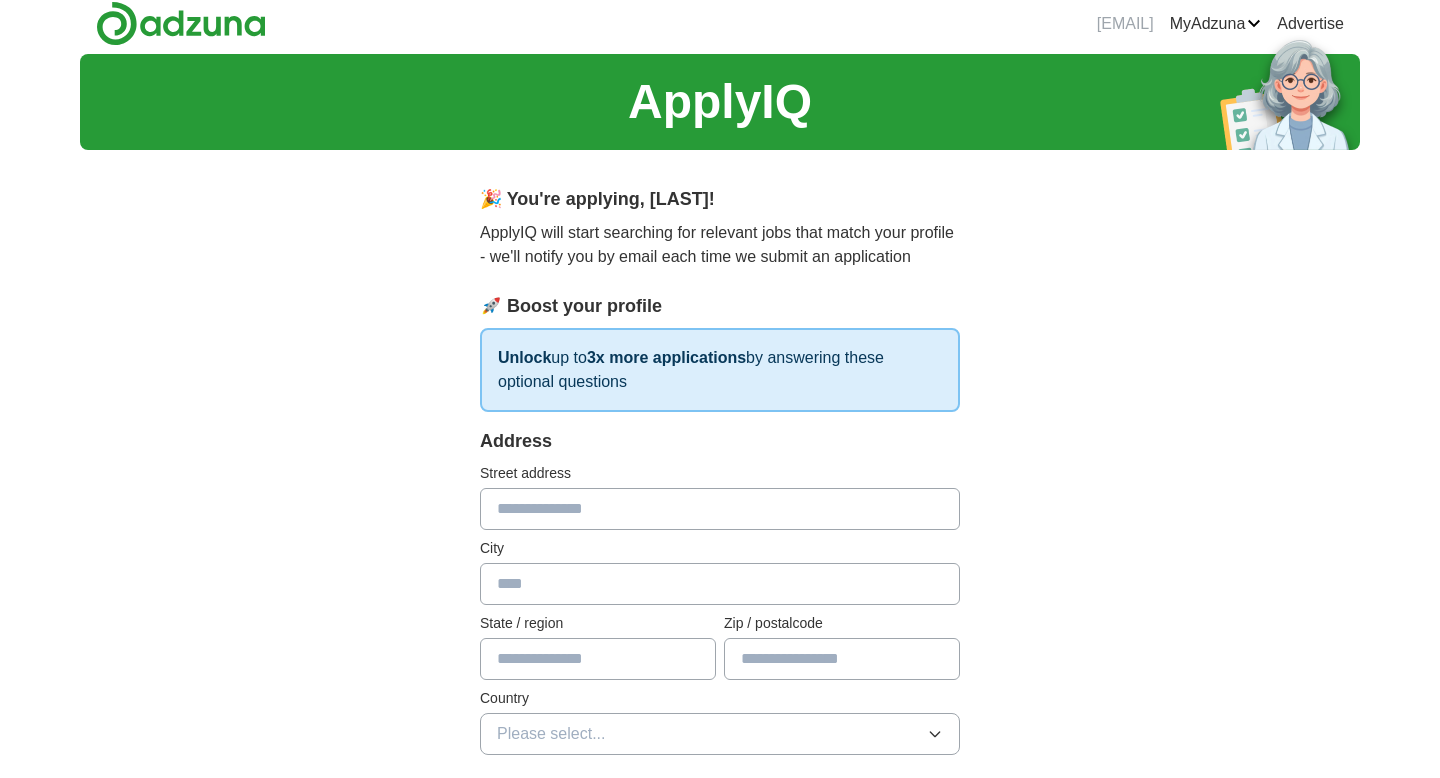 scroll, scrollTop: 0, scrollLeft: 0, axis: both 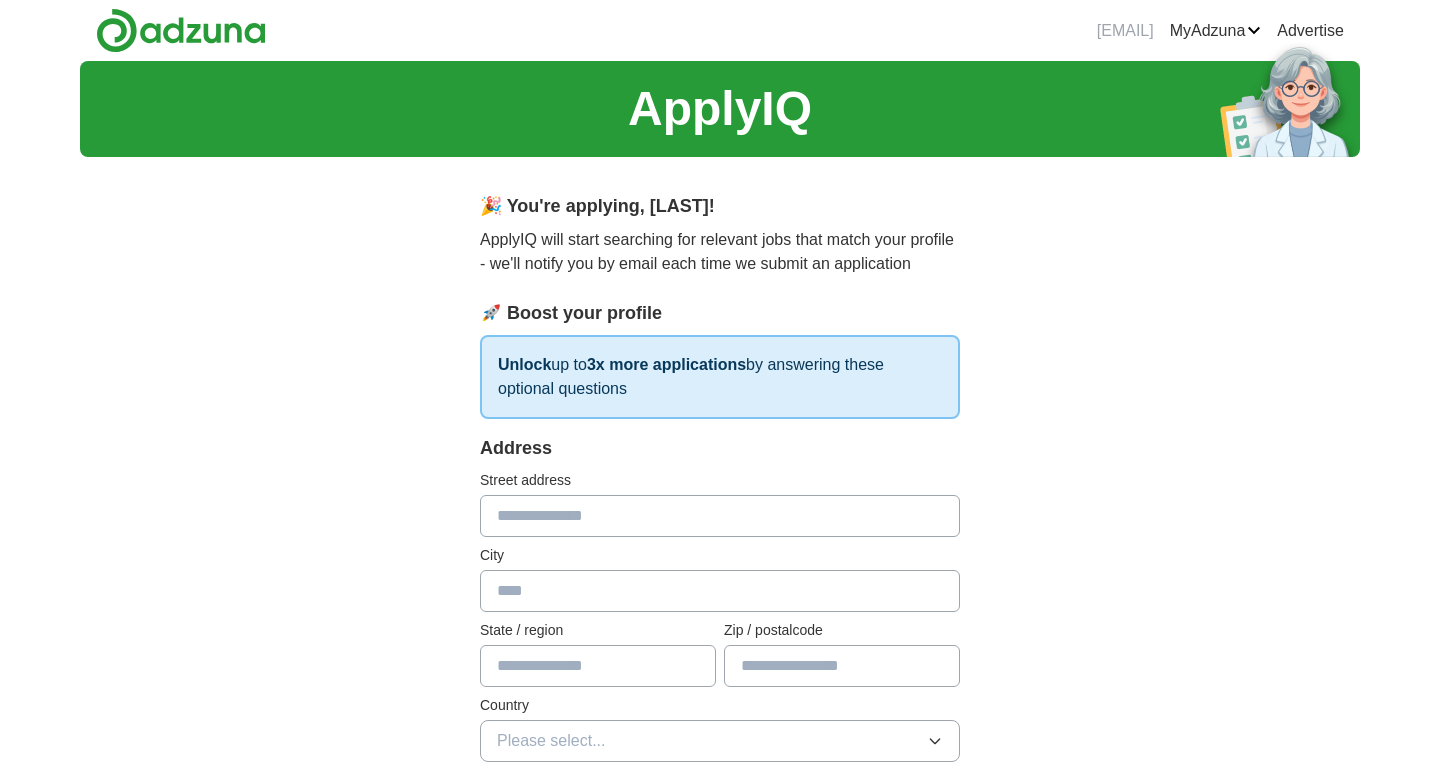 click at bounding box center (720, 516) 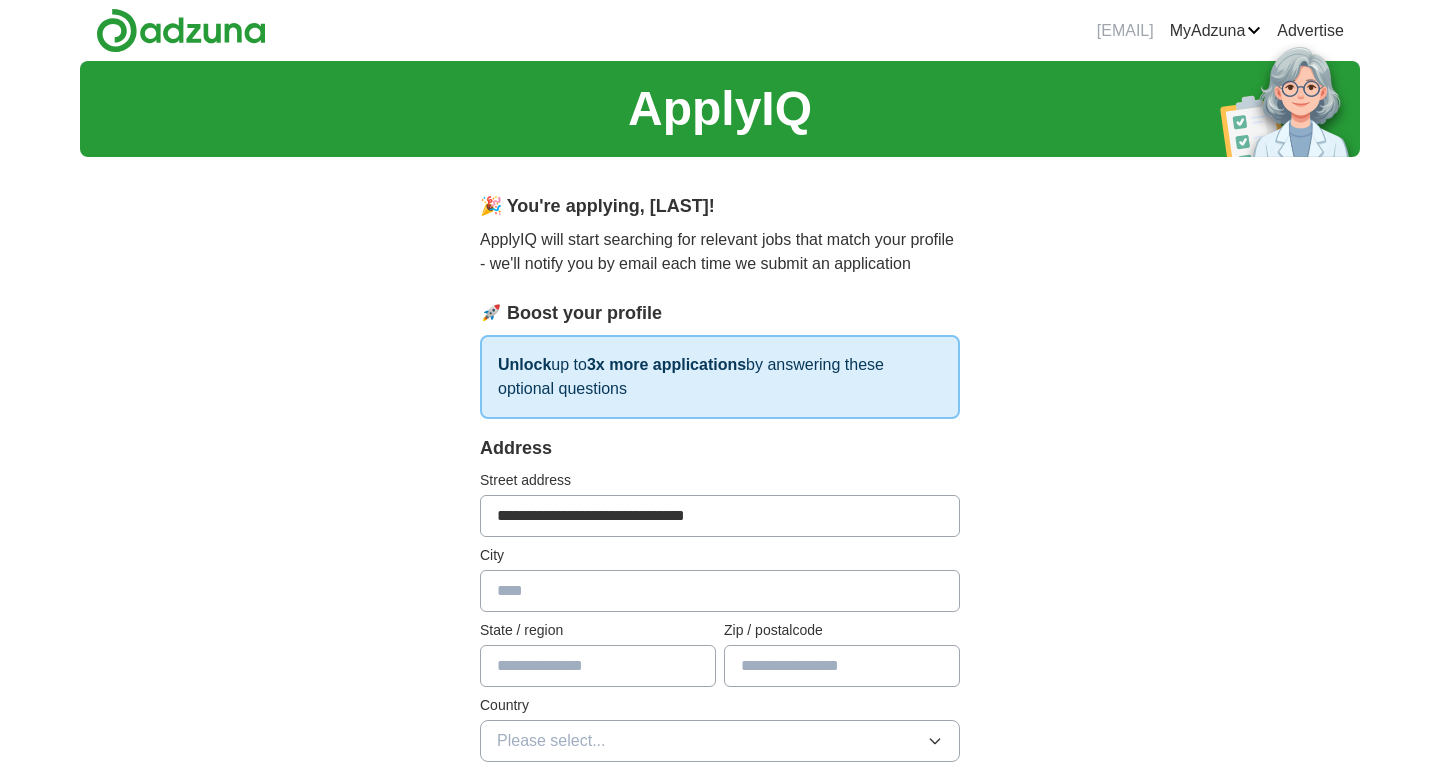 type on "*******" 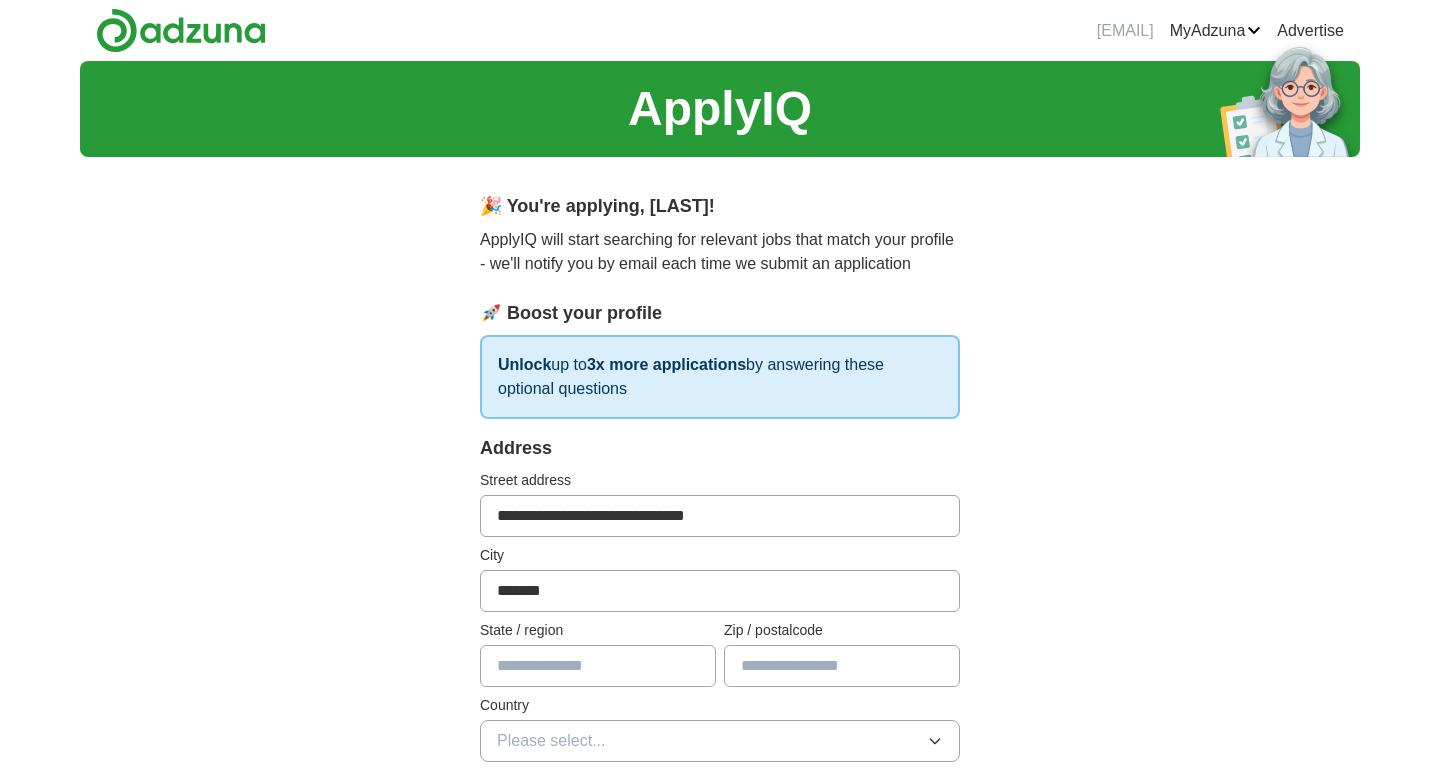 type on "**" 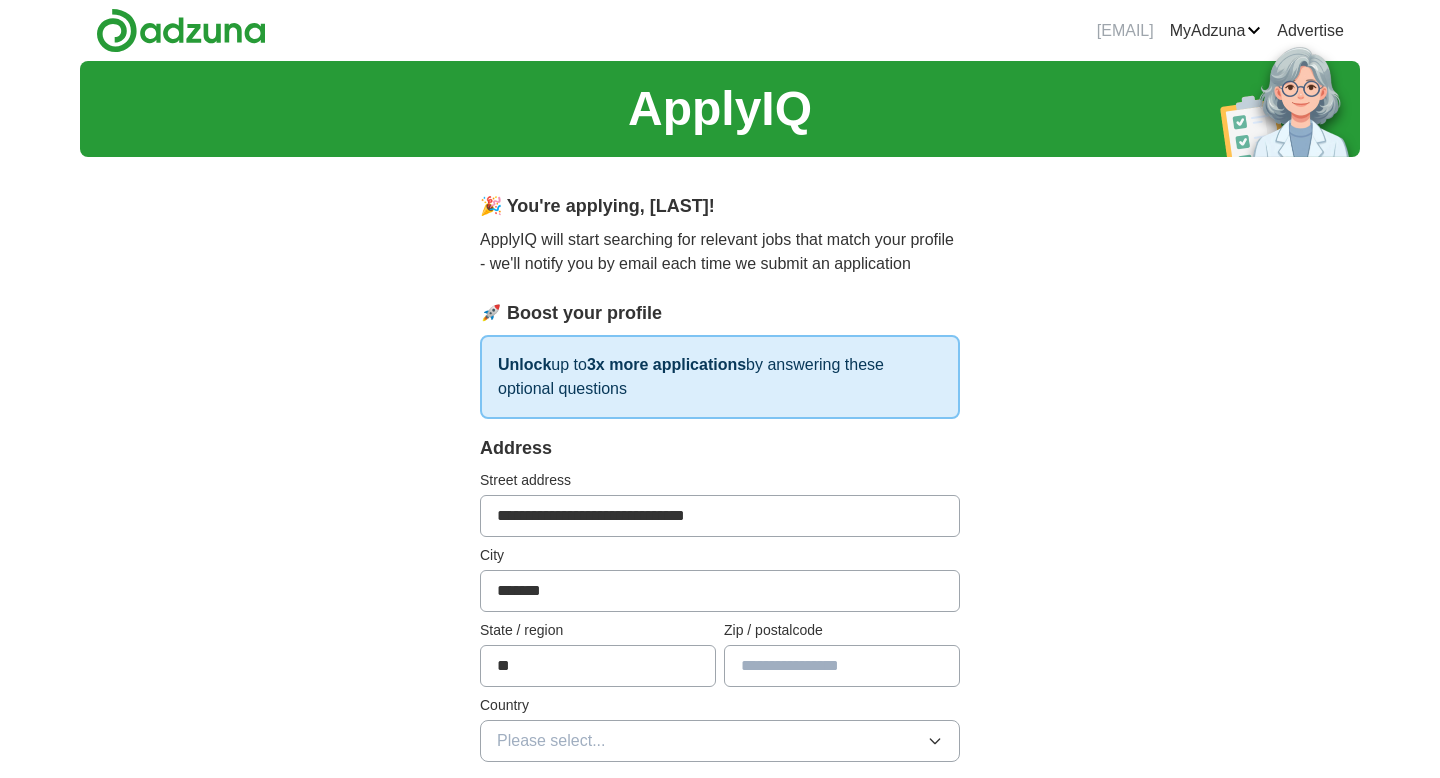 type on "*****" 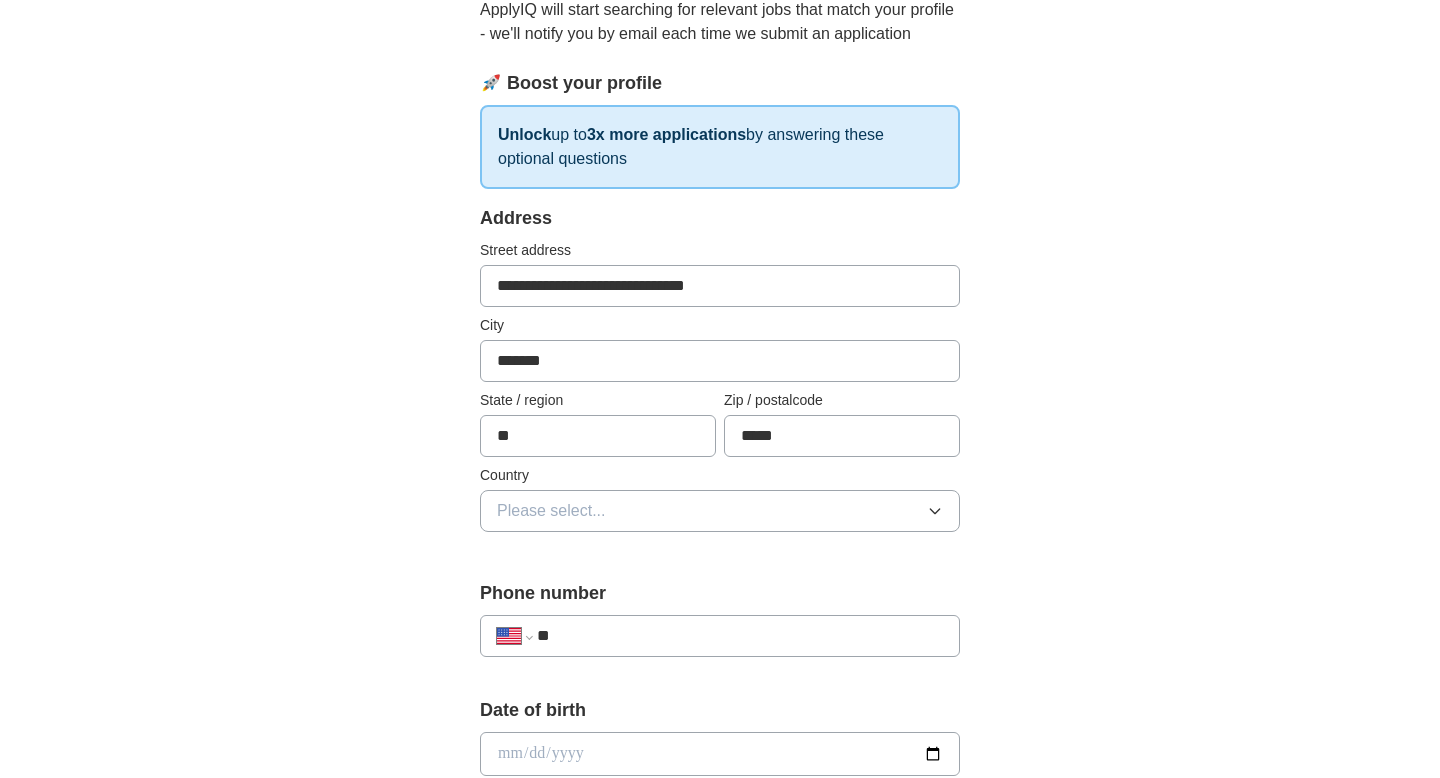 scroll, scrollTop: 245, scrollLeft: 0, axis: vertical 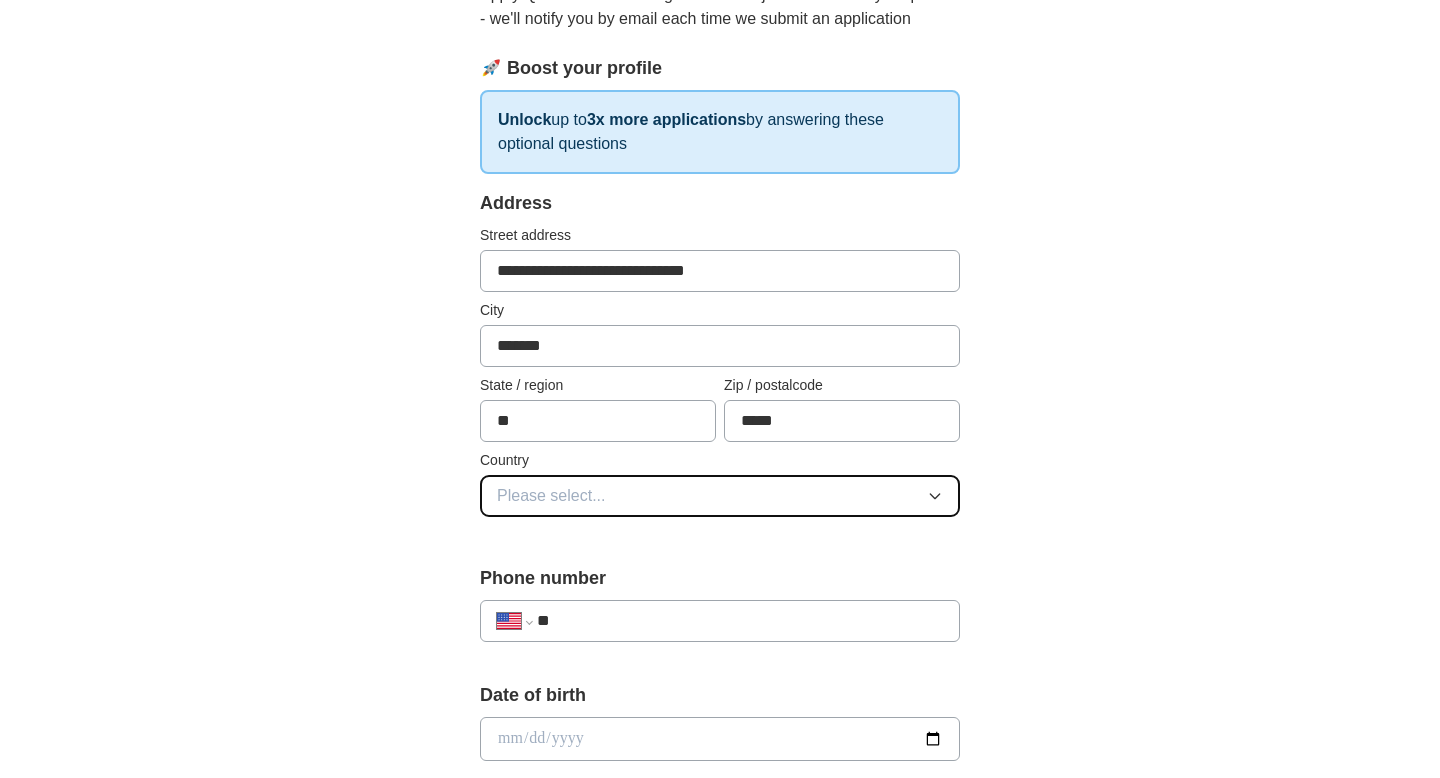 click on "Please select..." at bounding box center [551, 496] 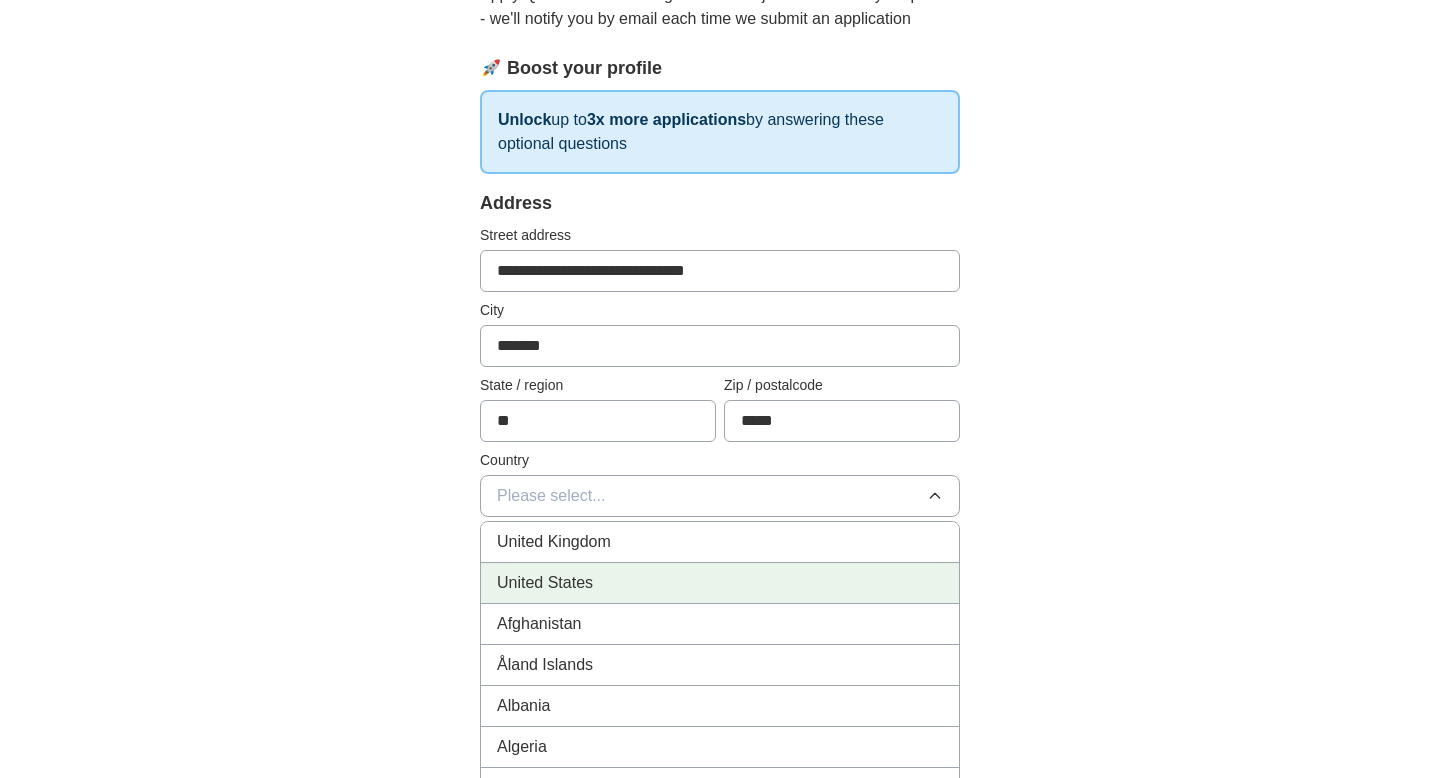 click on "United States" at bounding box center (545, 583) 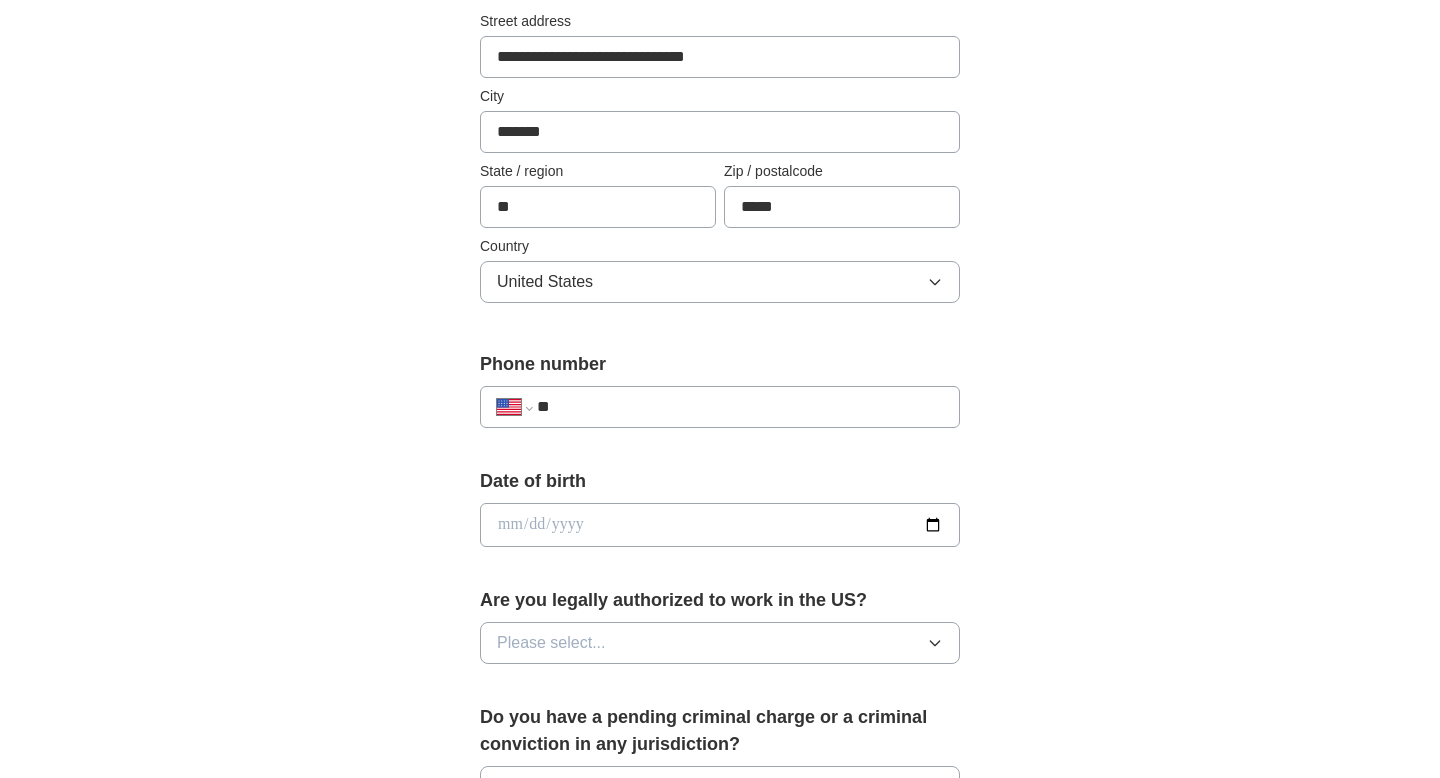 scroll, scrollTop: 481, scrollLeft: 0, axis: vertical 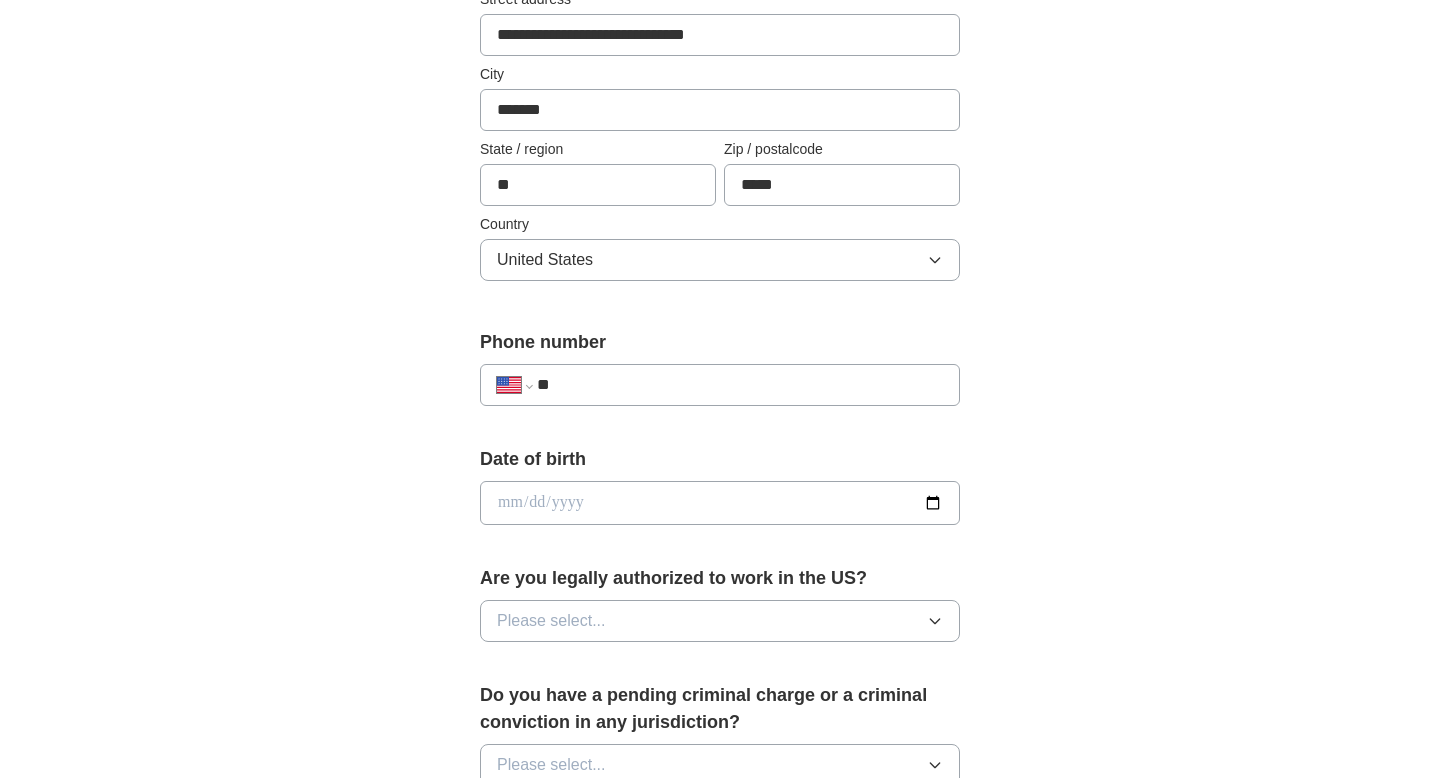 click on "**" at bounding box center [740, 385] 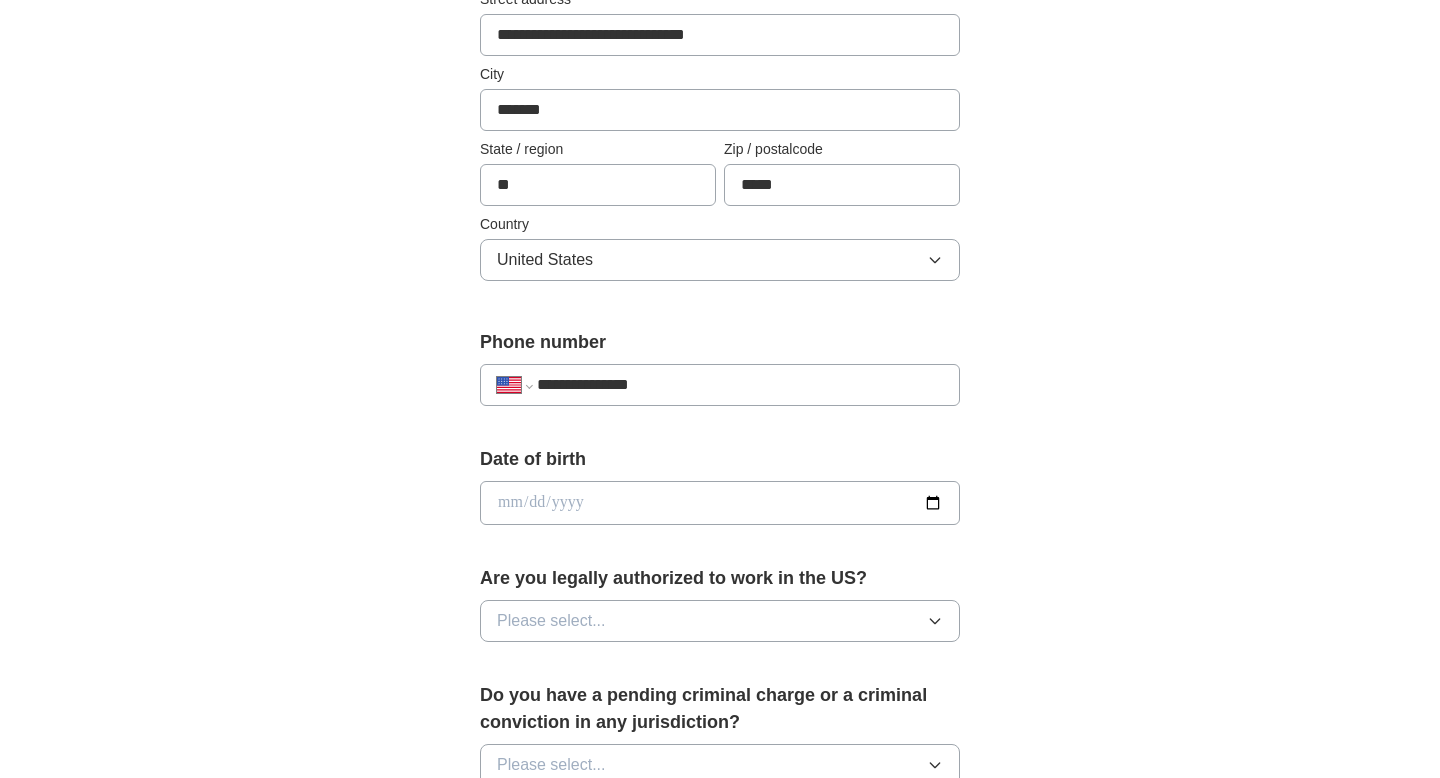 scroll, scrollTop: 510, scrollLeft: 0, axis: vertical 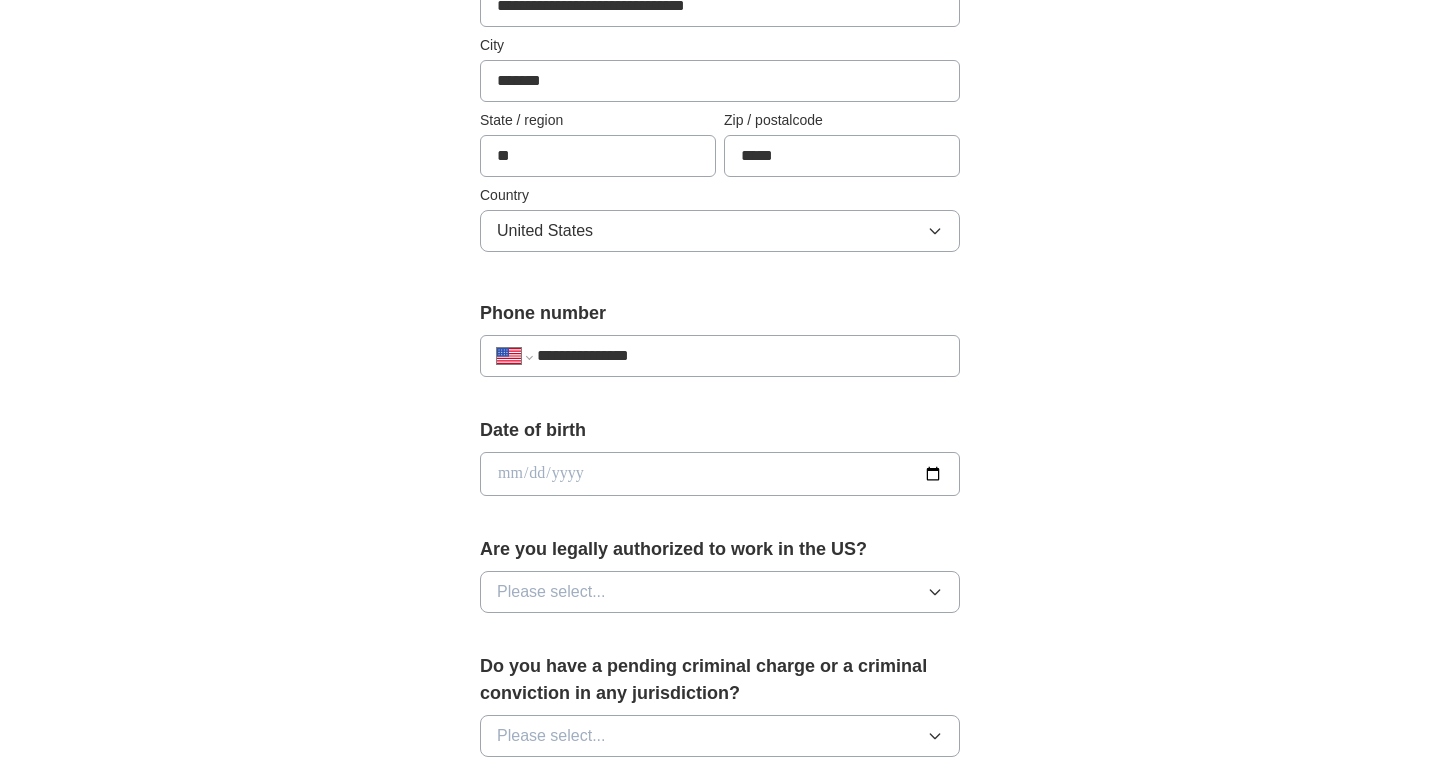 type on "**********" 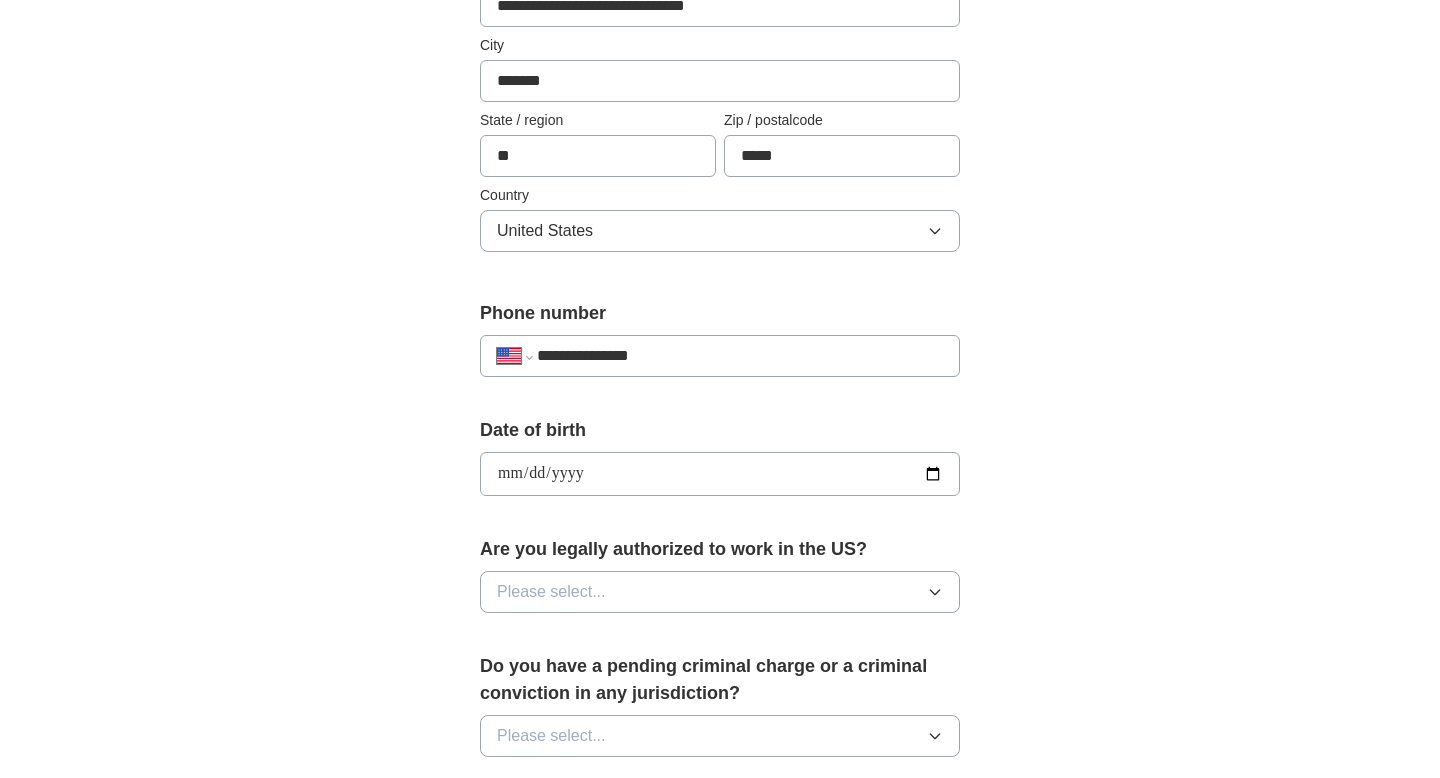 type on "**********" 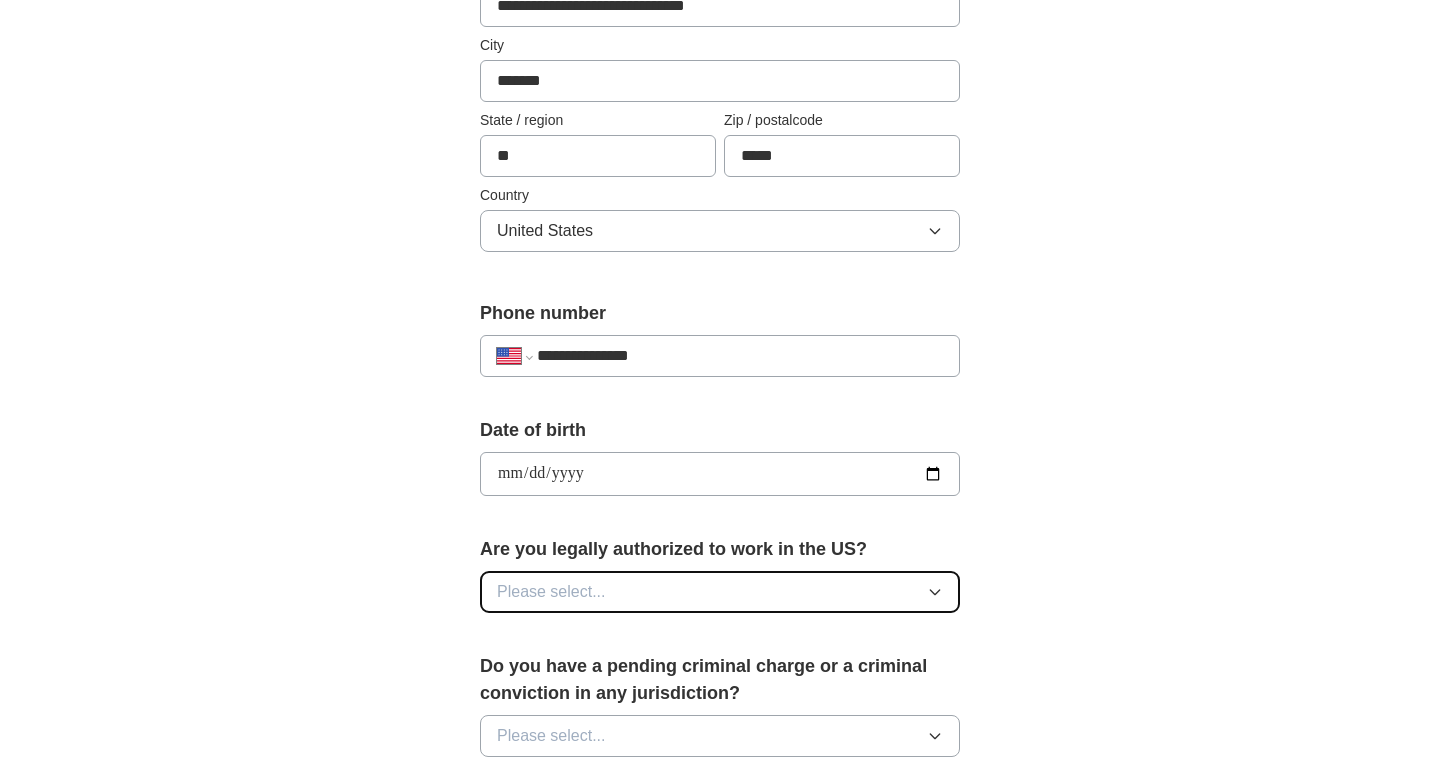 type 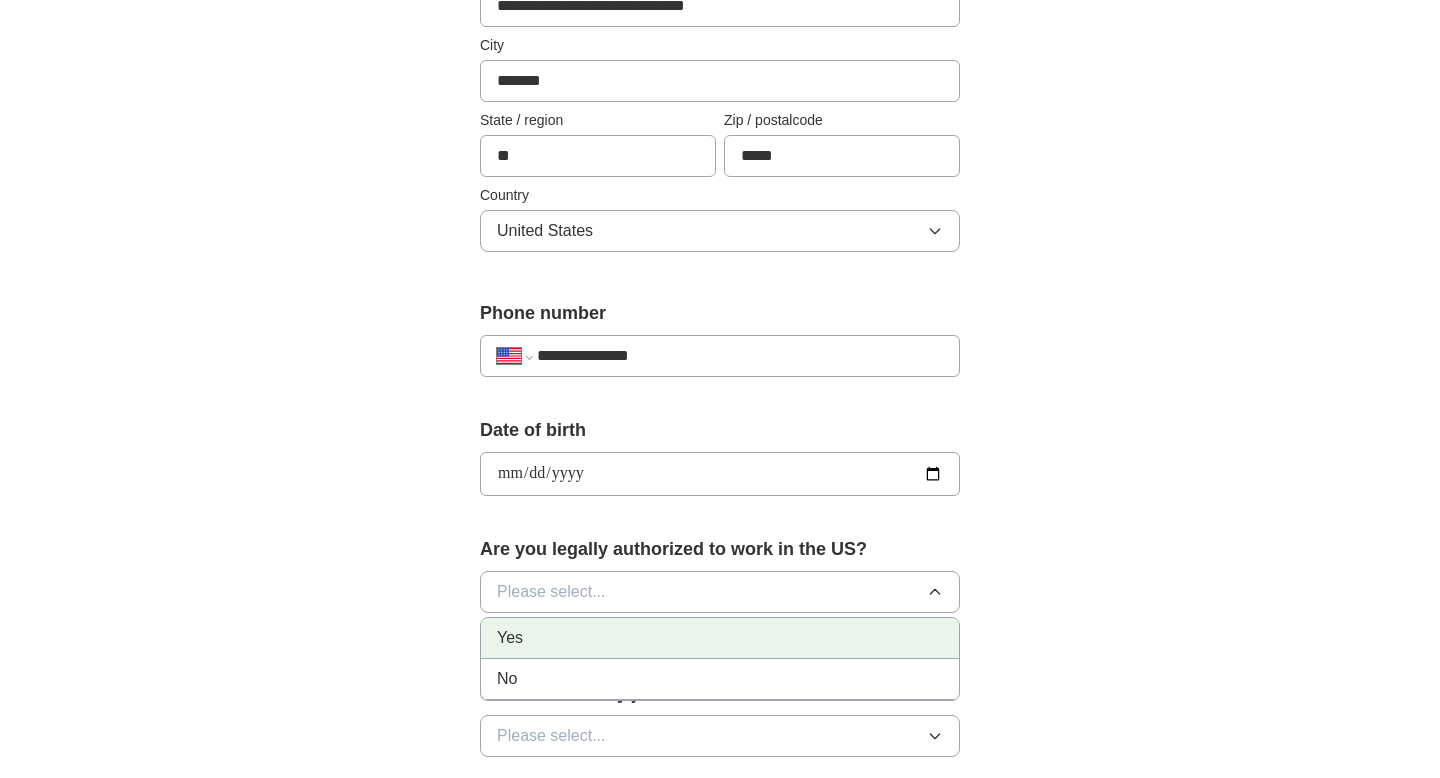 click on "Yes" at bounding box center [720, 638] 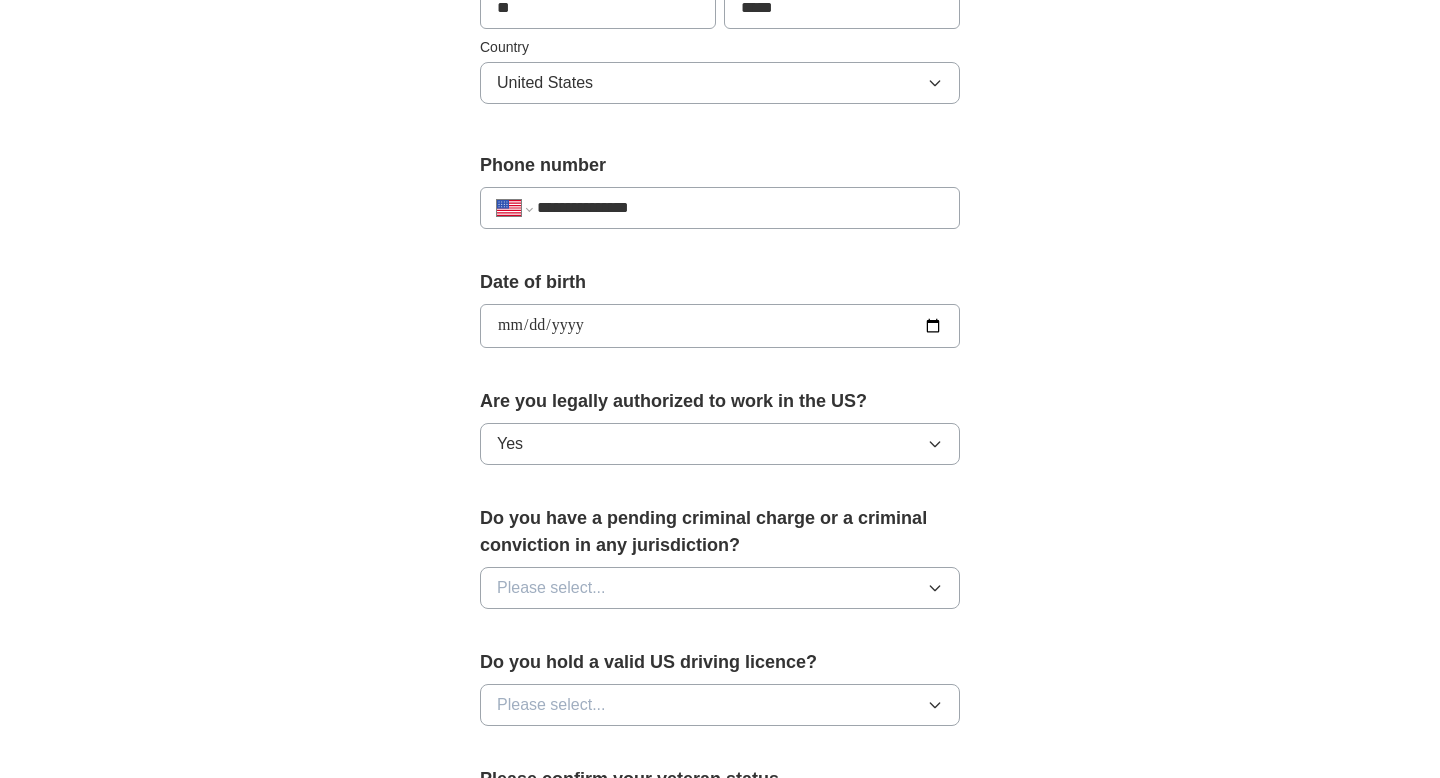 scroll, scrollTop: 711, scrollLeft: 0, axis: vertical 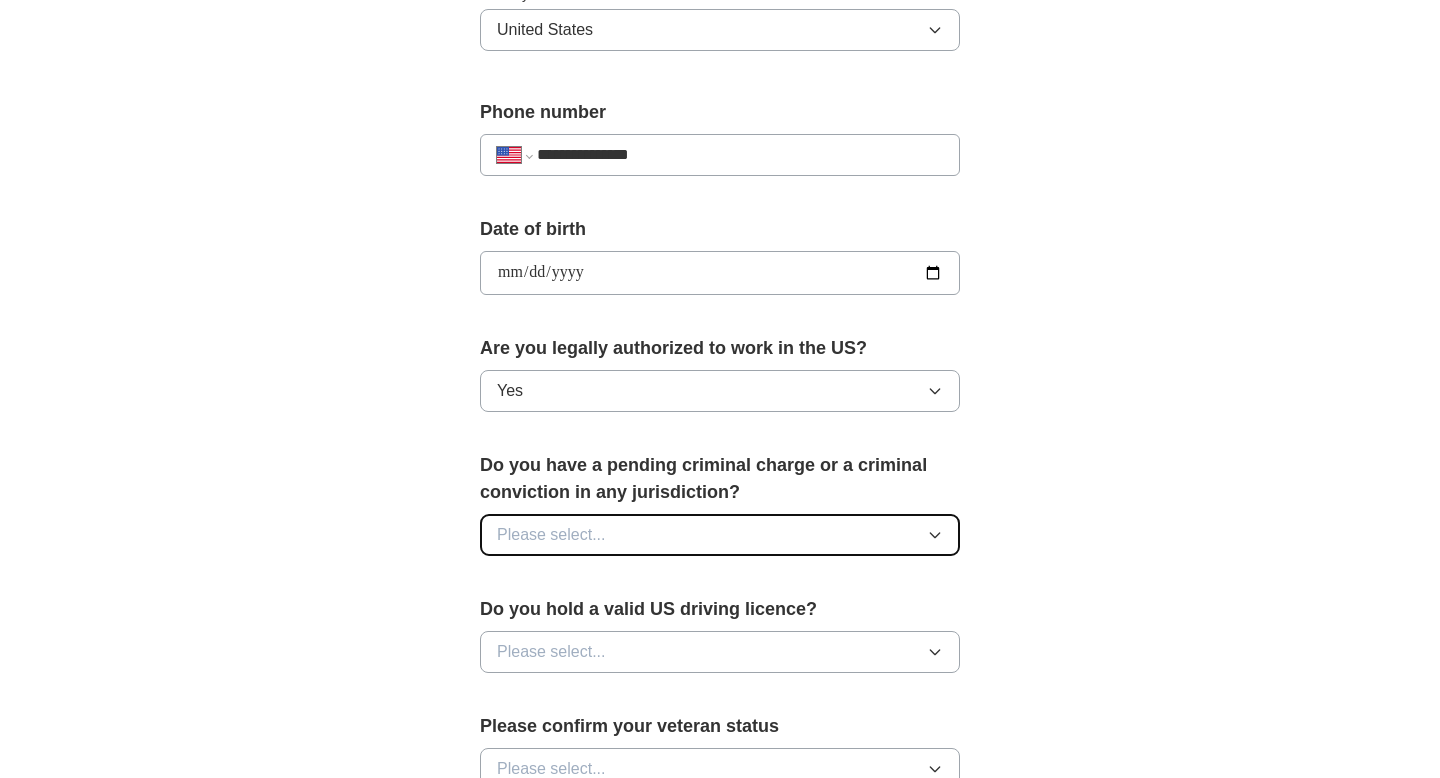 click on "Please select..." at bounding box center (720, 535) 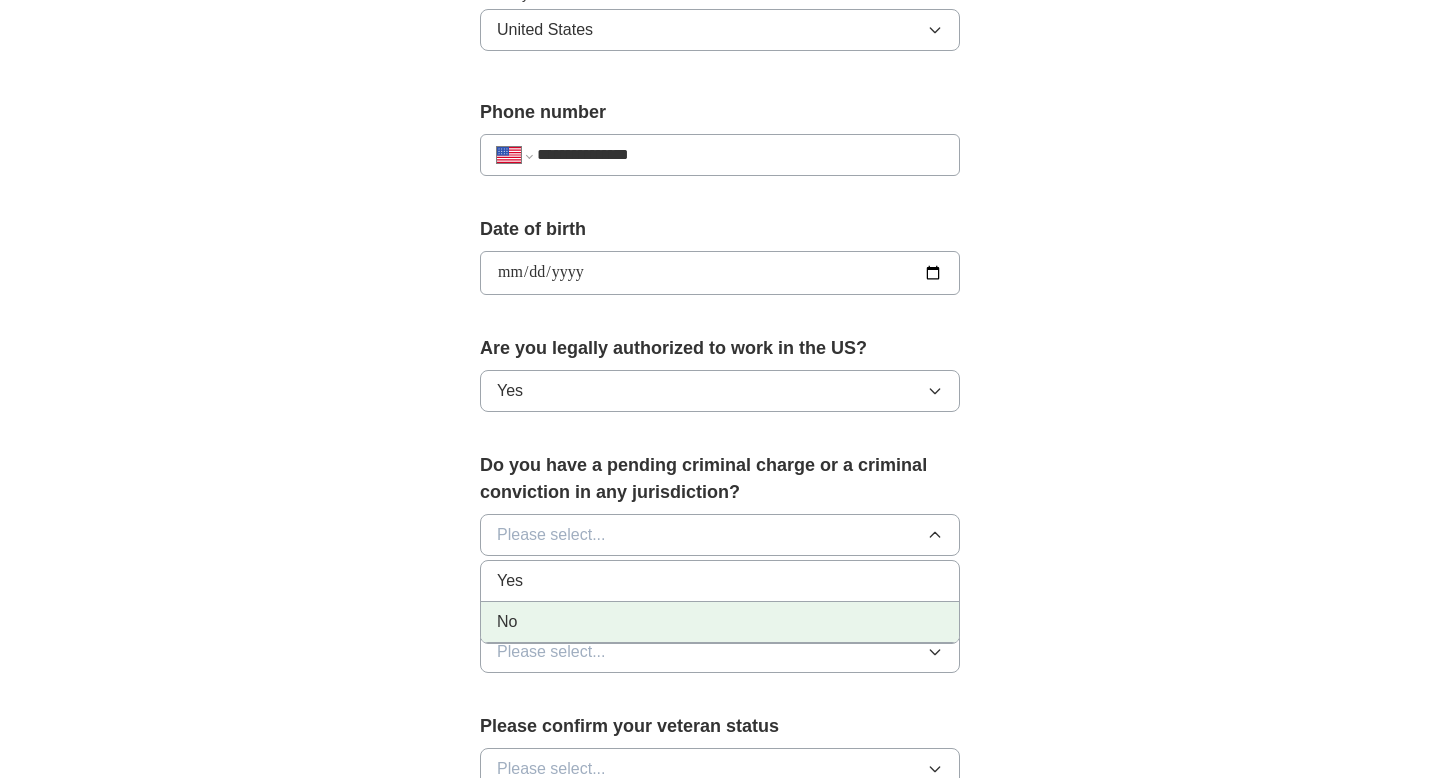 click on "No" at bounding box center [720, 622] 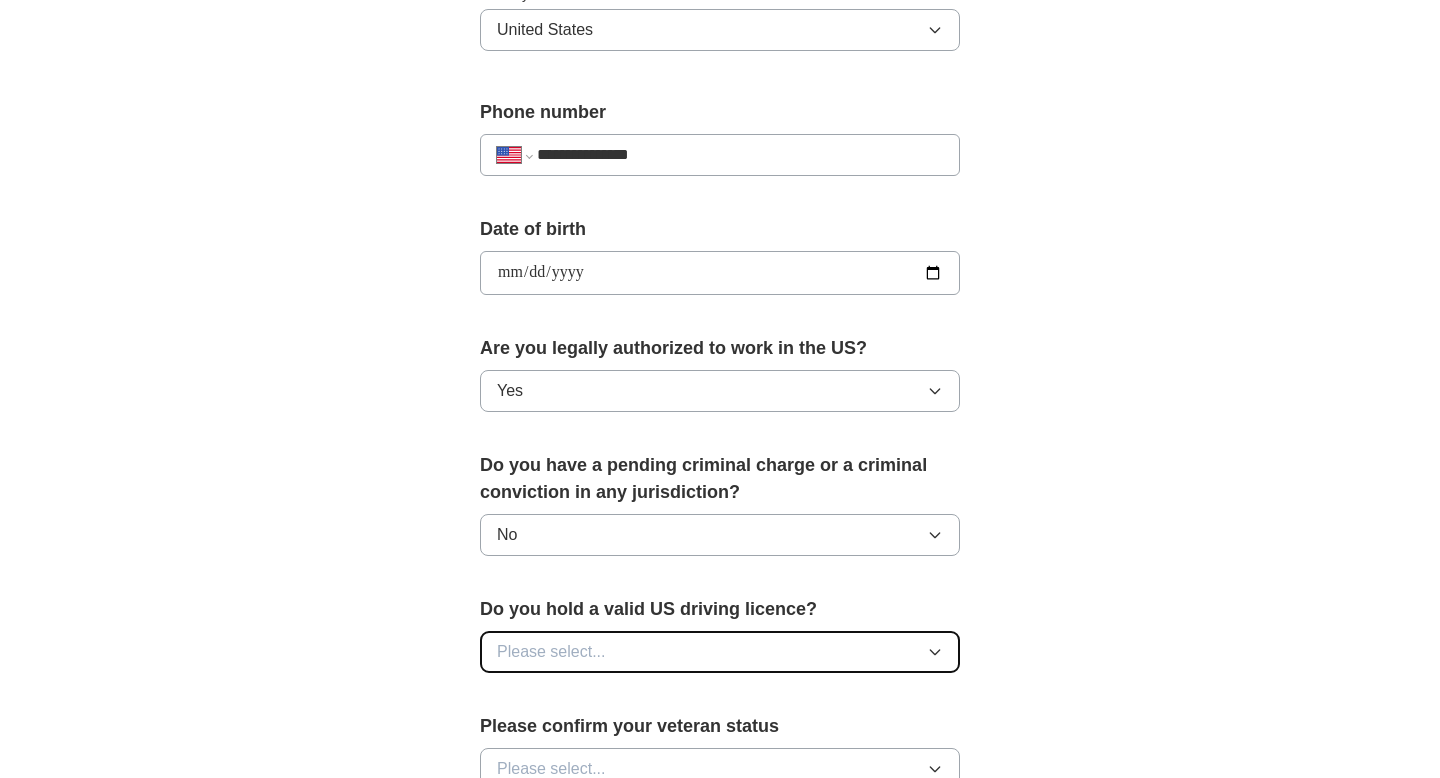 click on "Please select..." at bounding box center (551, 652) 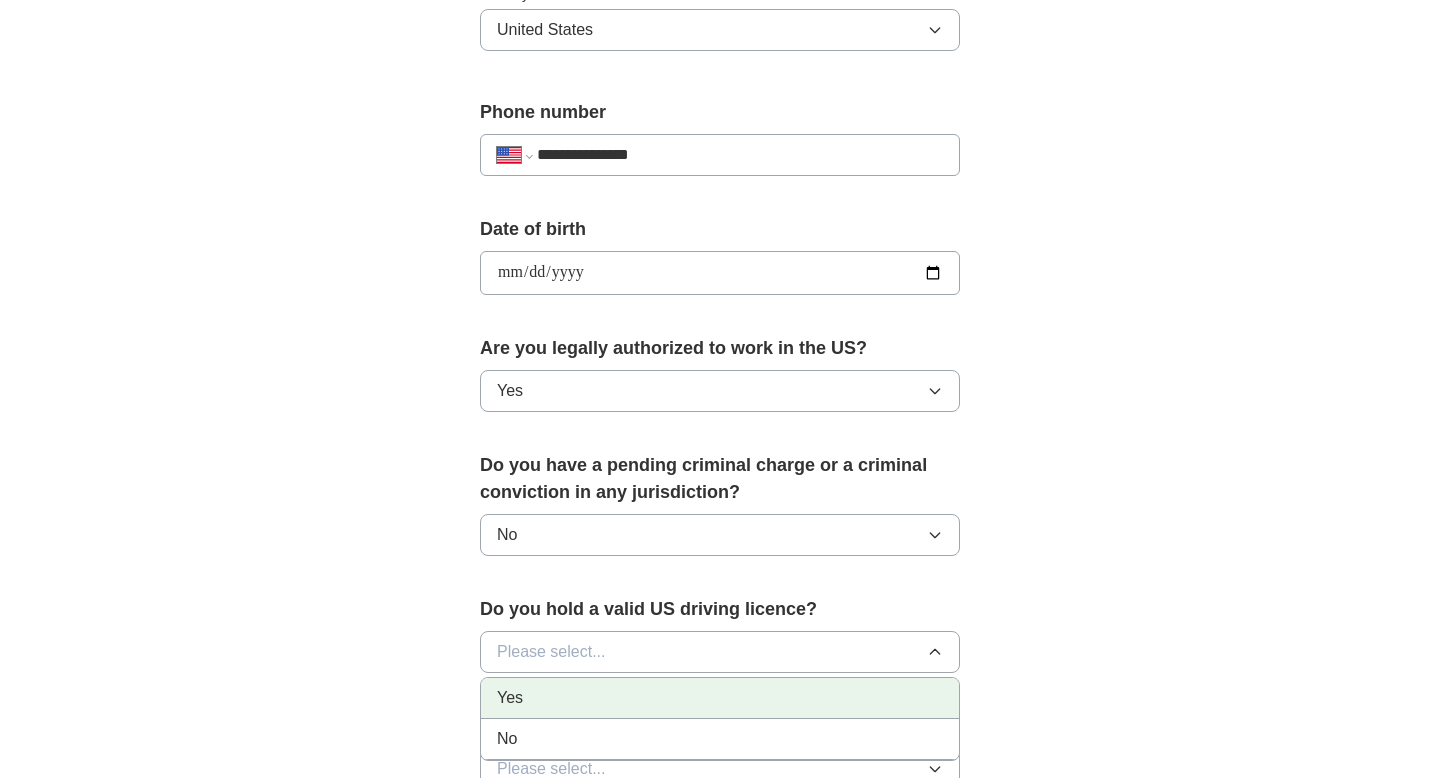 click on "Yes" at bounding box center (720, 698) 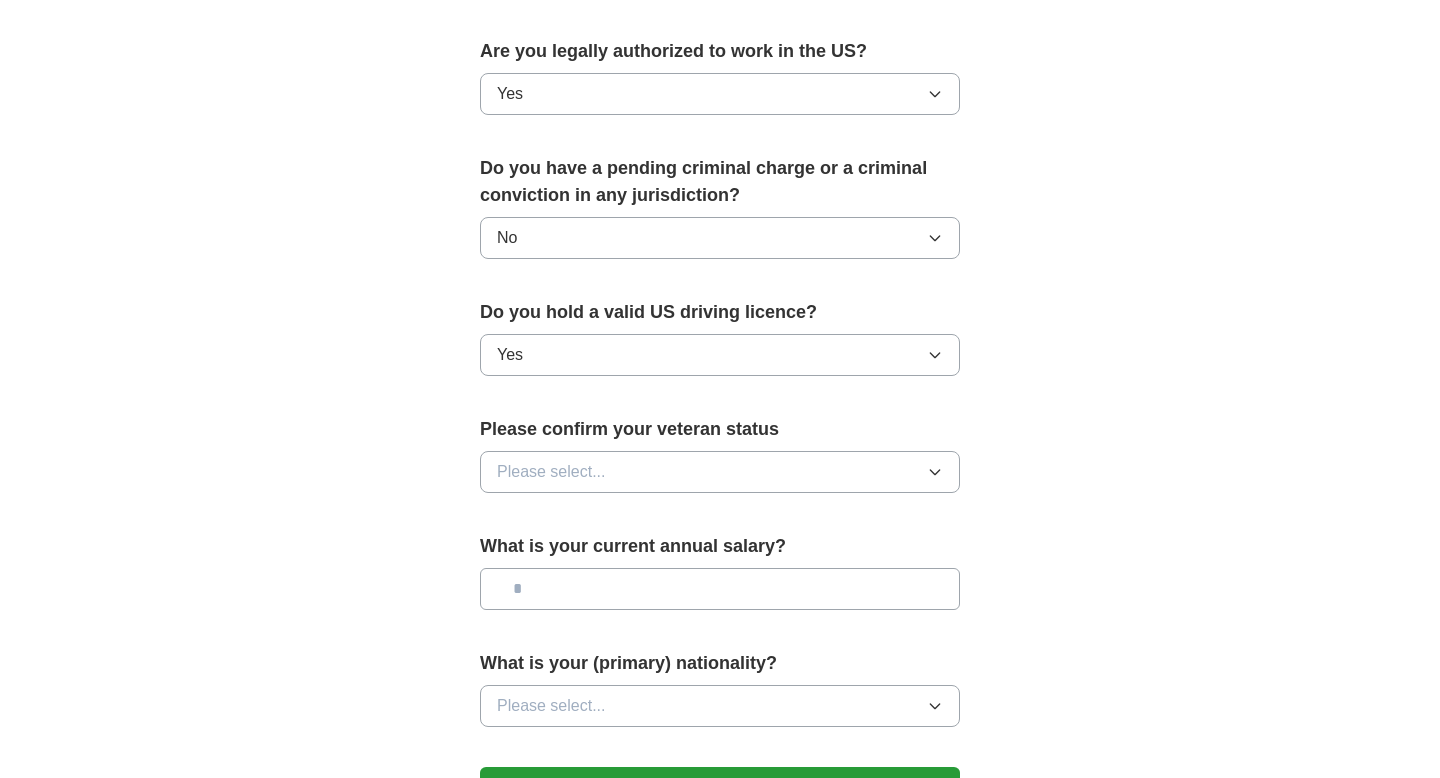 scroll, scrollTop: 1026, scrollLeft: 0, axis: vertical 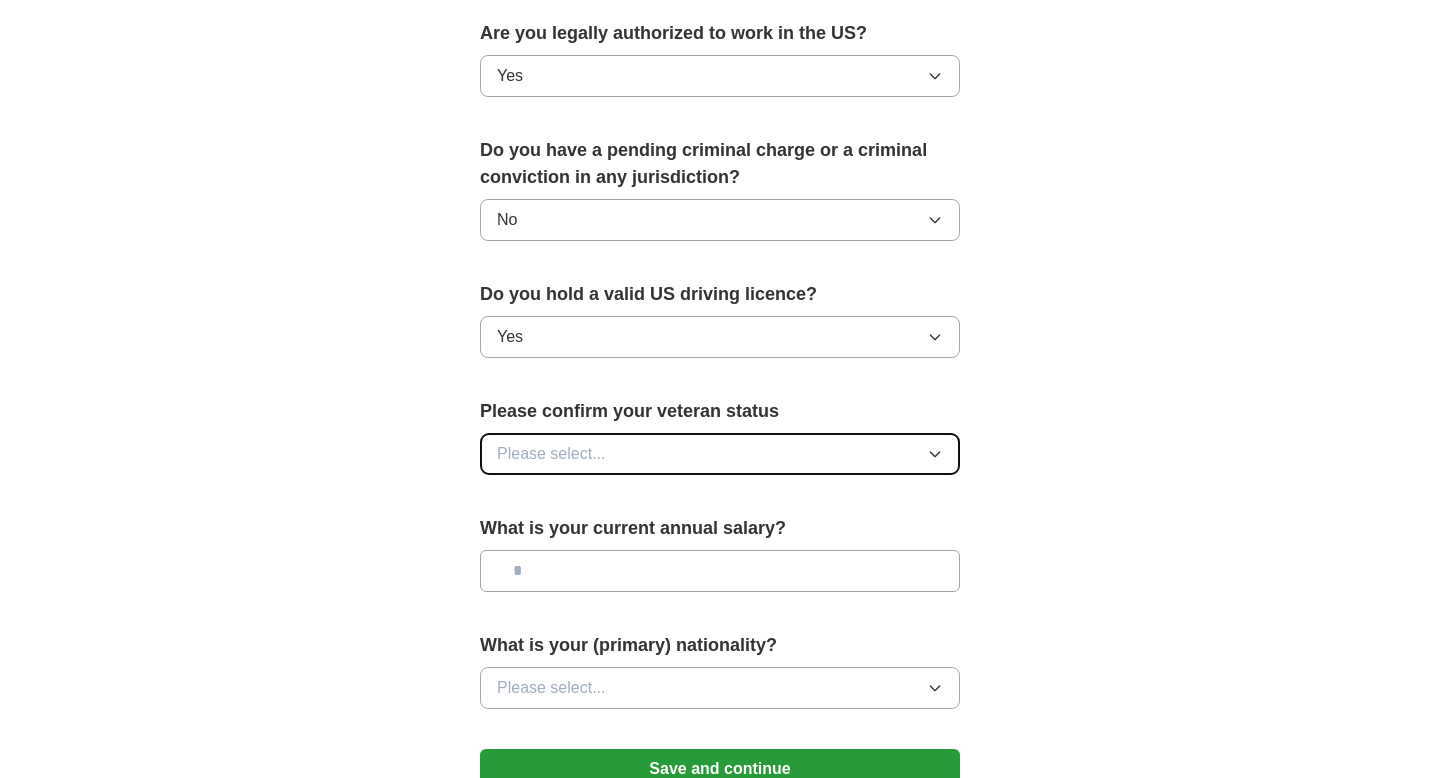click on "Please select..." at bounding box center [720, 454] 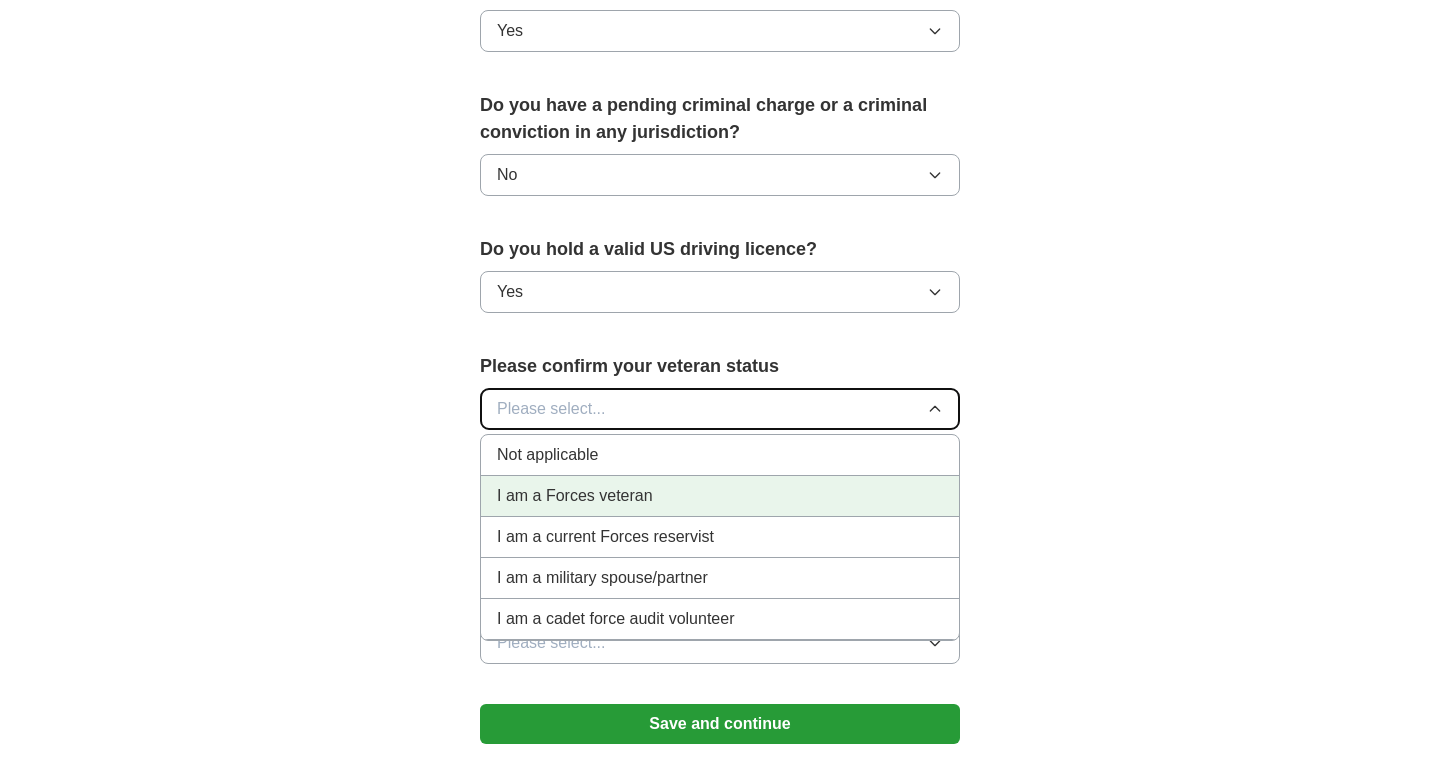 scroll, scrollTop: 1085, scrollLeft: 0, axis: vertical 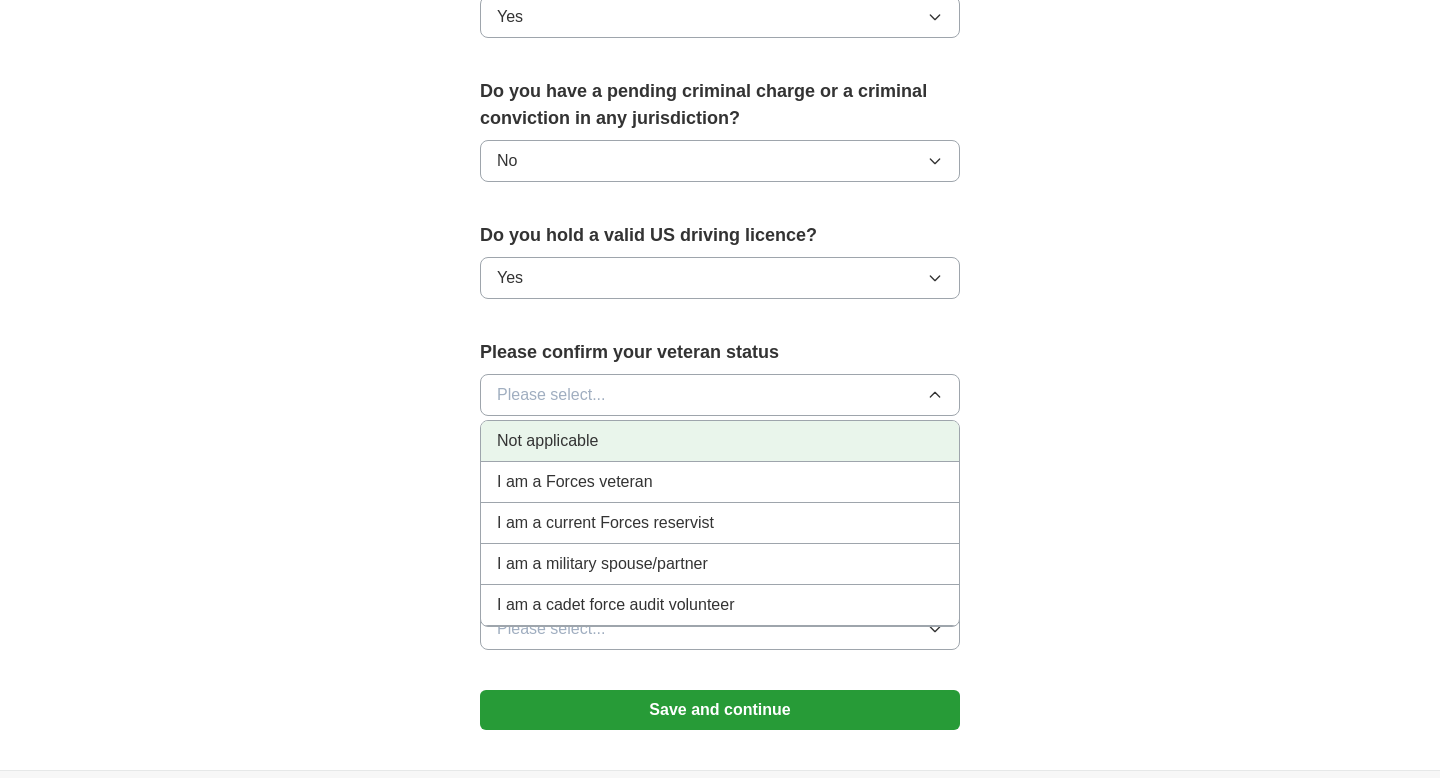 click on "Not applicable" at bounding box center (720, 441) 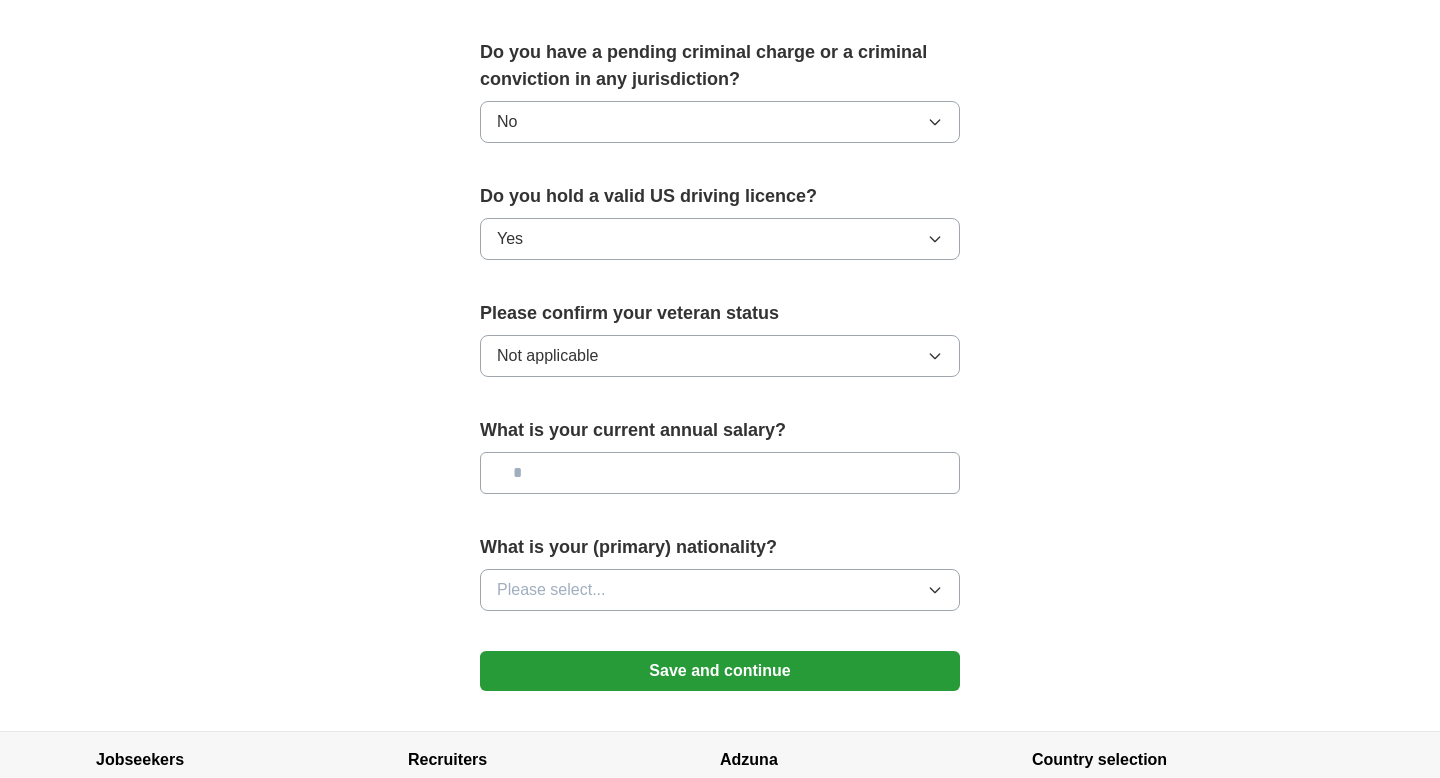 scroll, scrollTop: 1154, scrollLeft: 0, axis: vertical 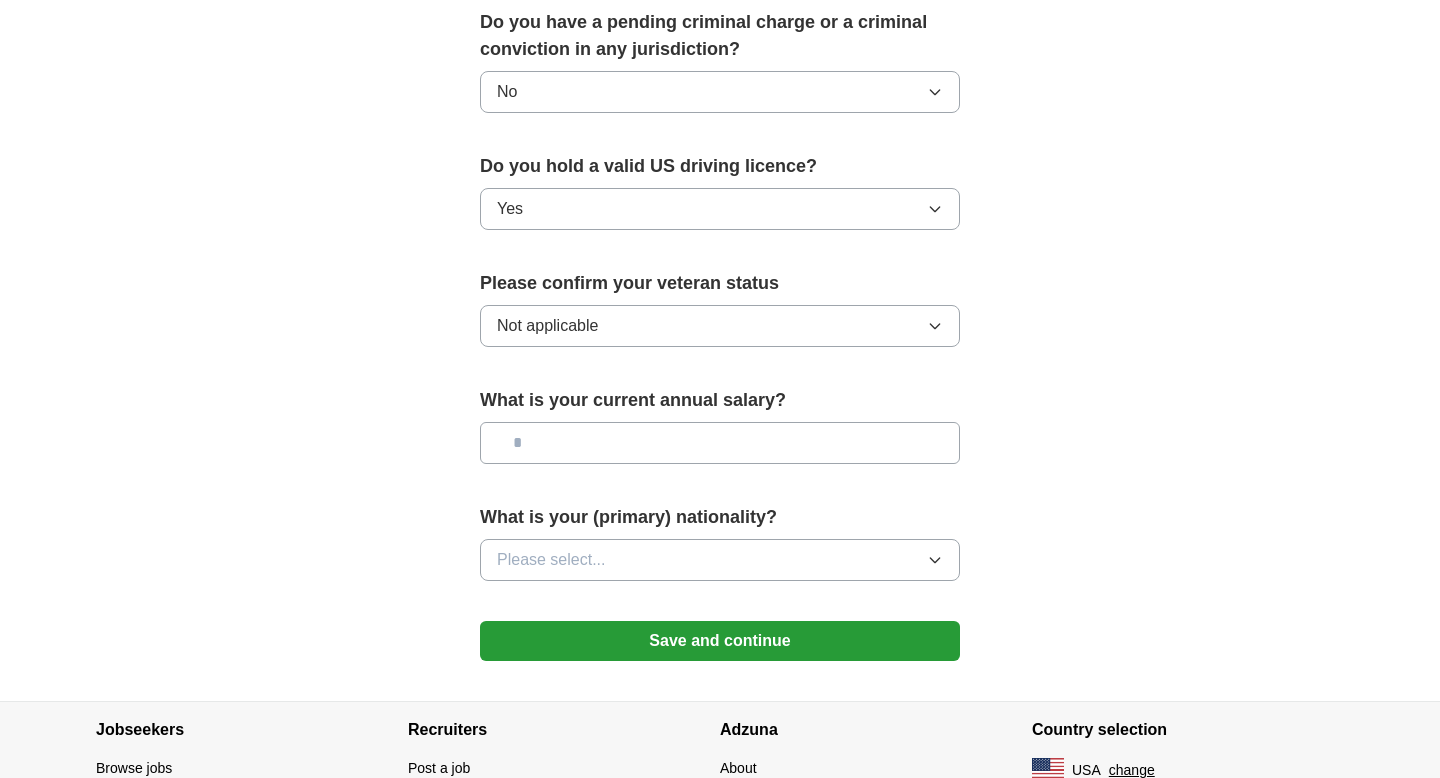 click at bounding box center [720, 443] 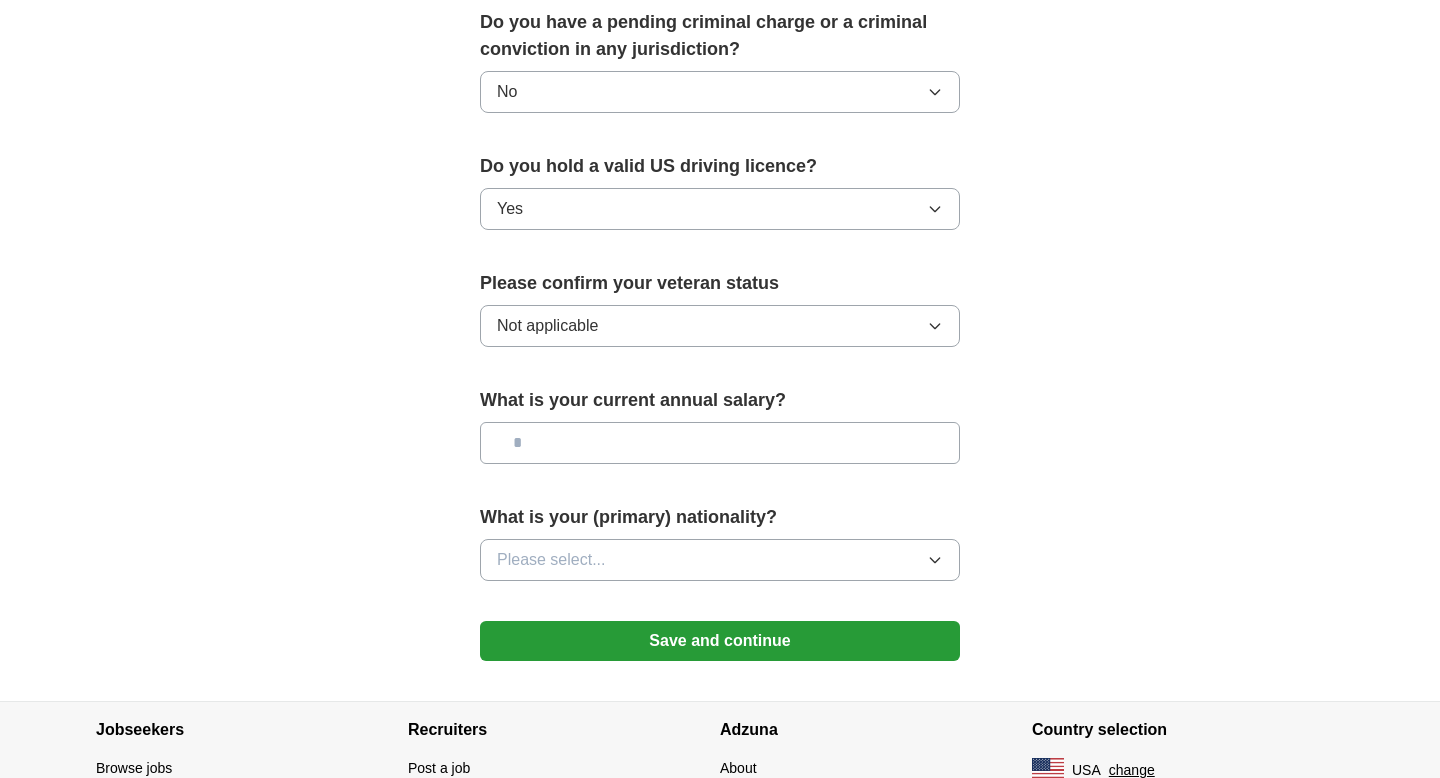 click at bounding box center (720, 443) 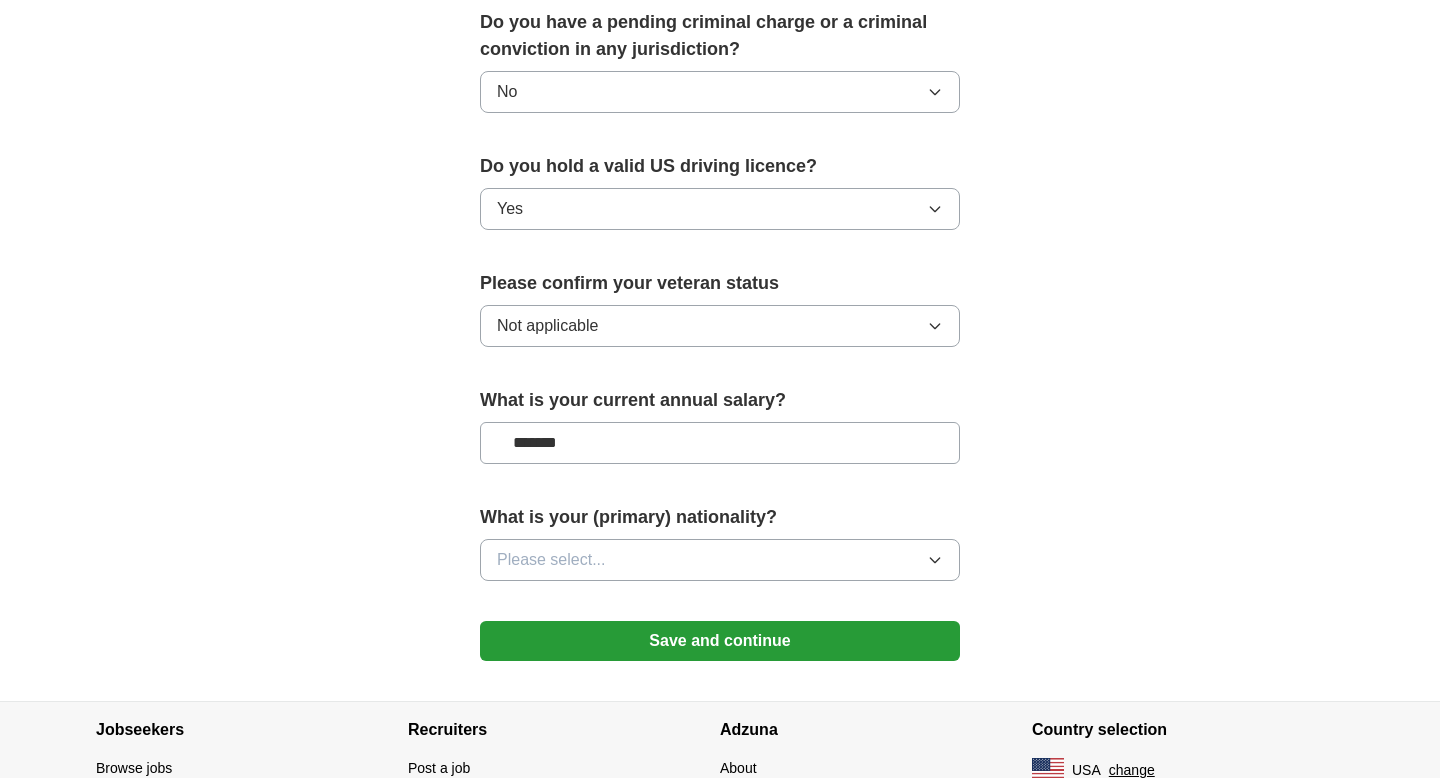 type on "*******" 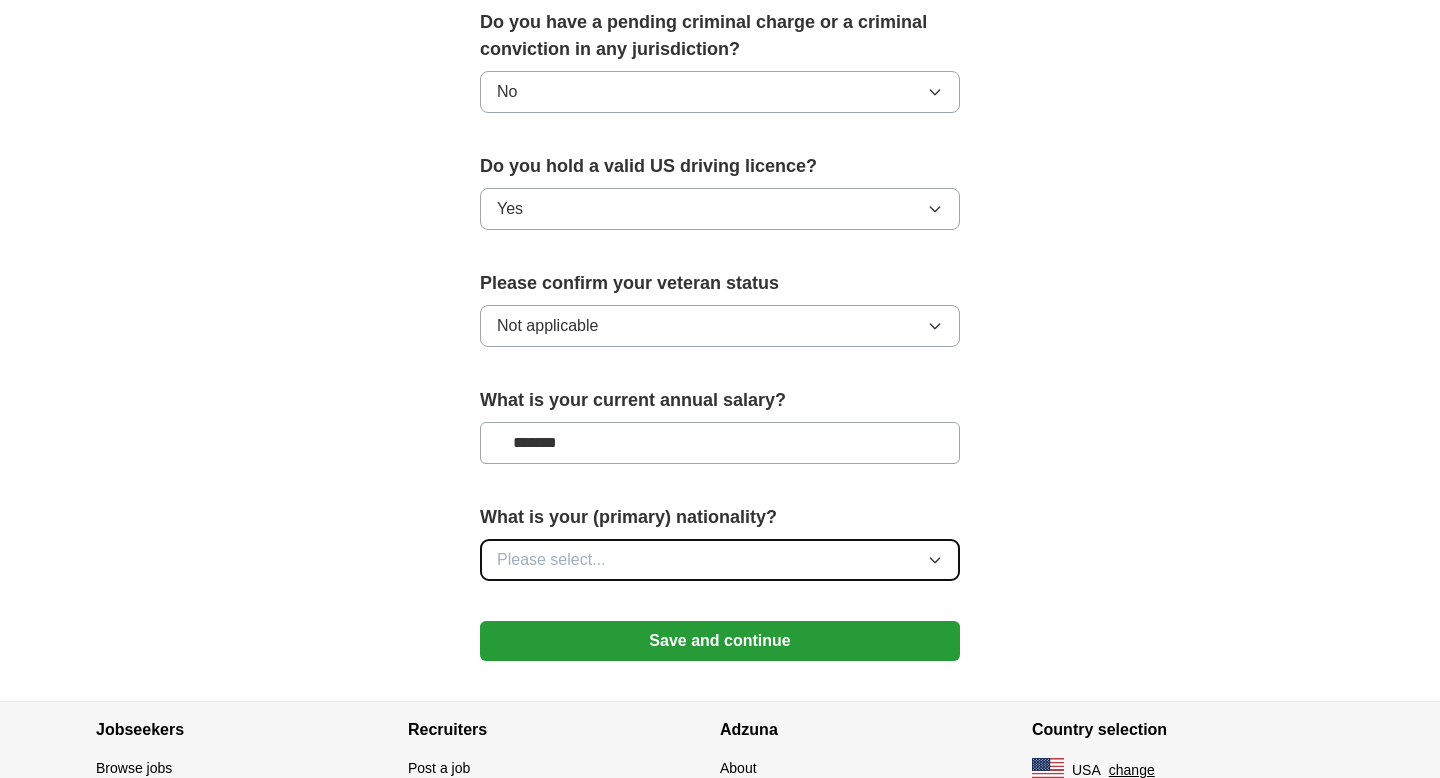 click on "Please select..." at bounding box center (720, 560) 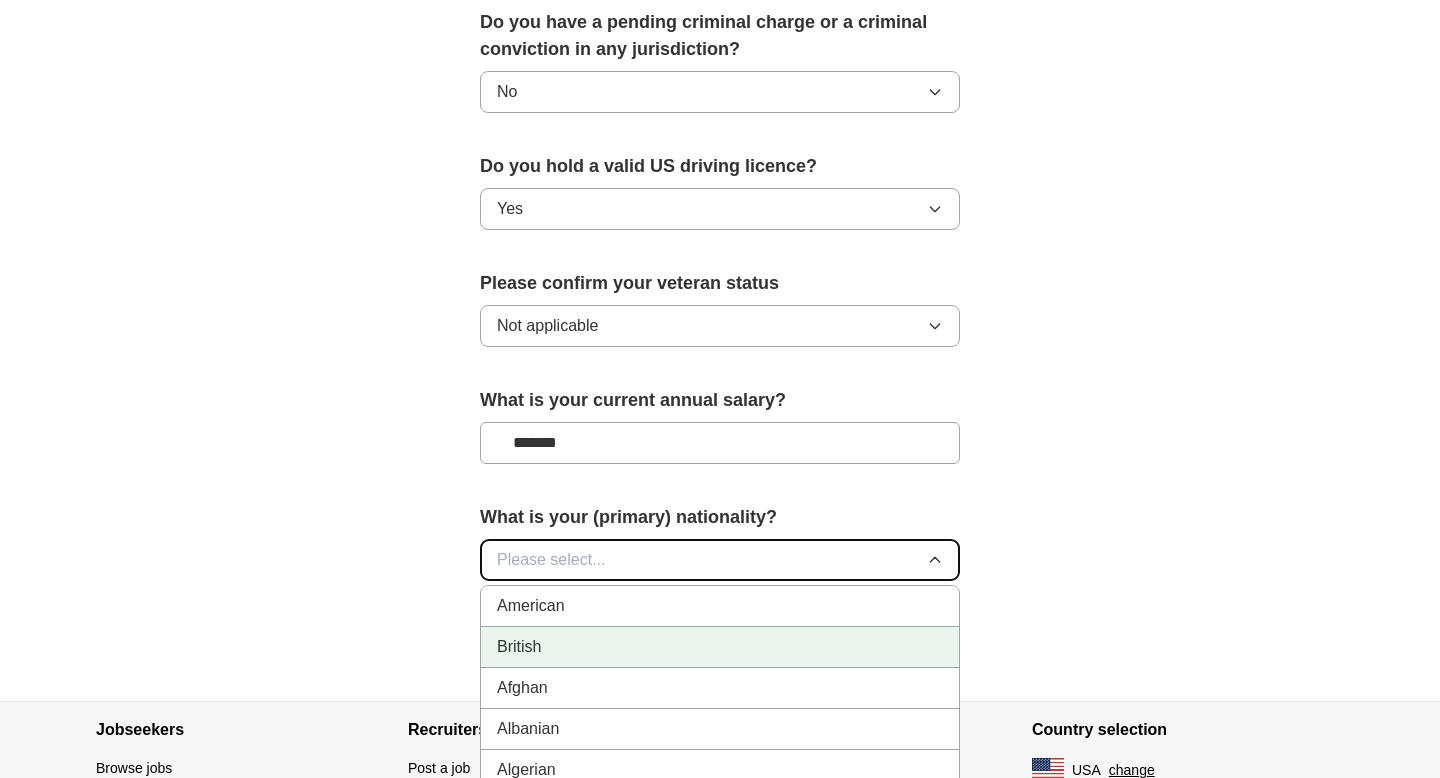 type 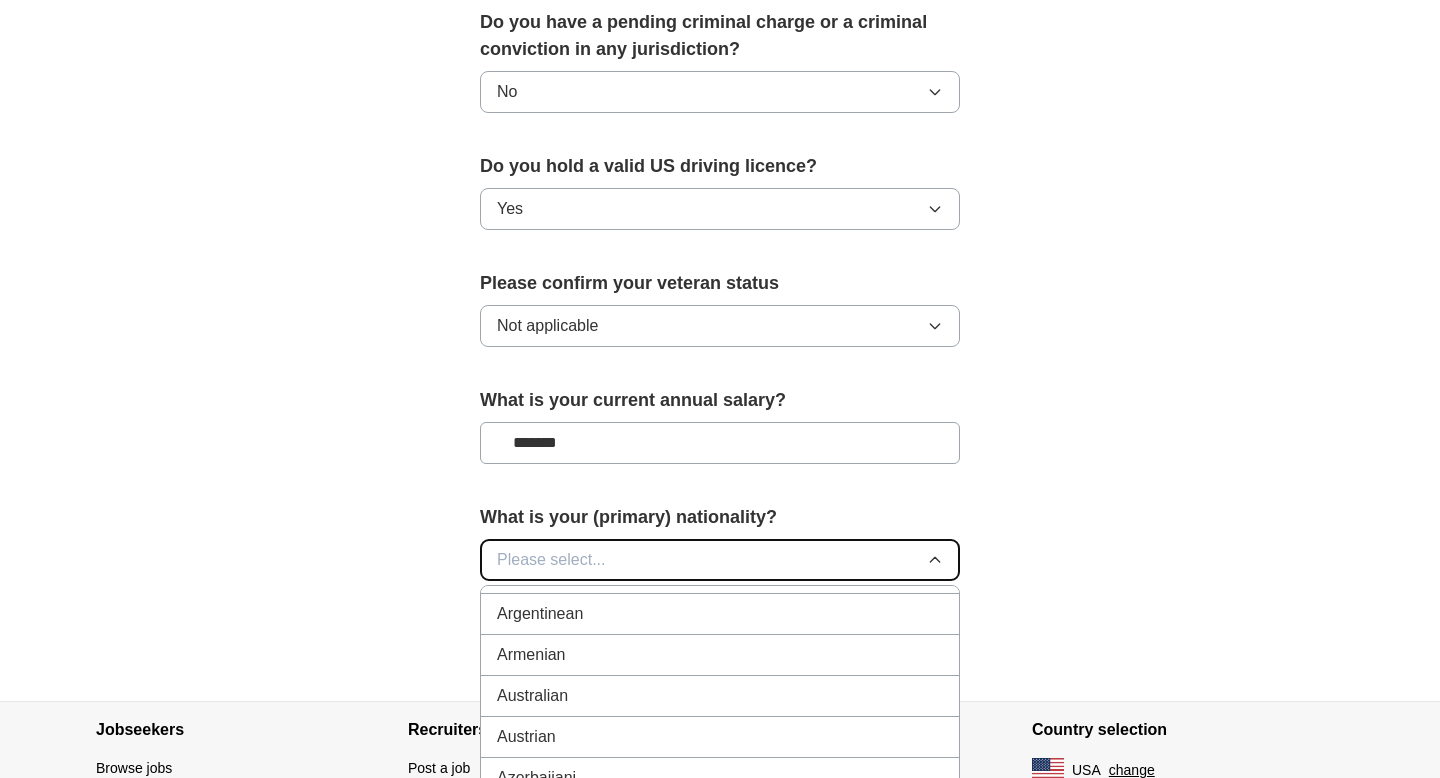 scroll, scrollTop: 338, scrollLeft: 0, axis: vertical 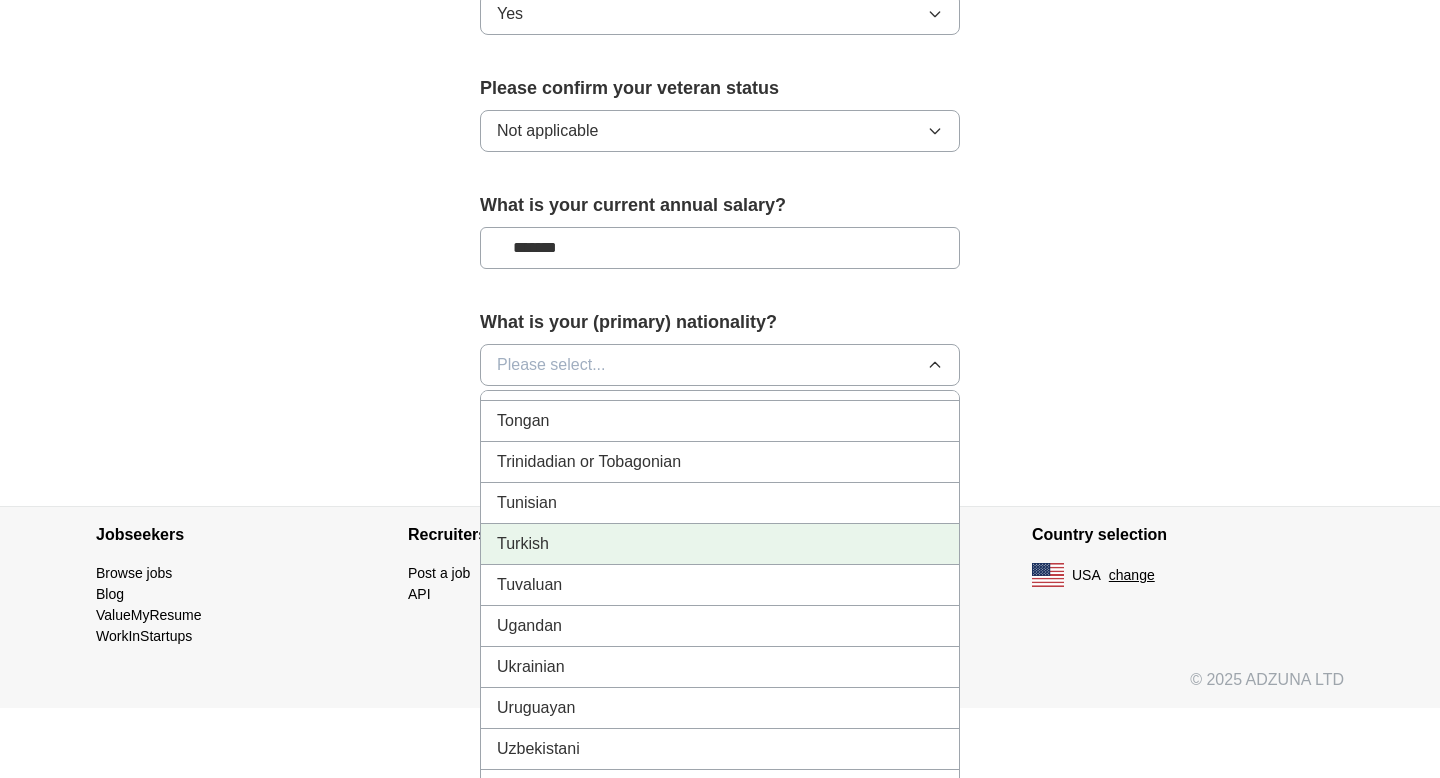 click on "Turkish" at bounding box center (720, 544) 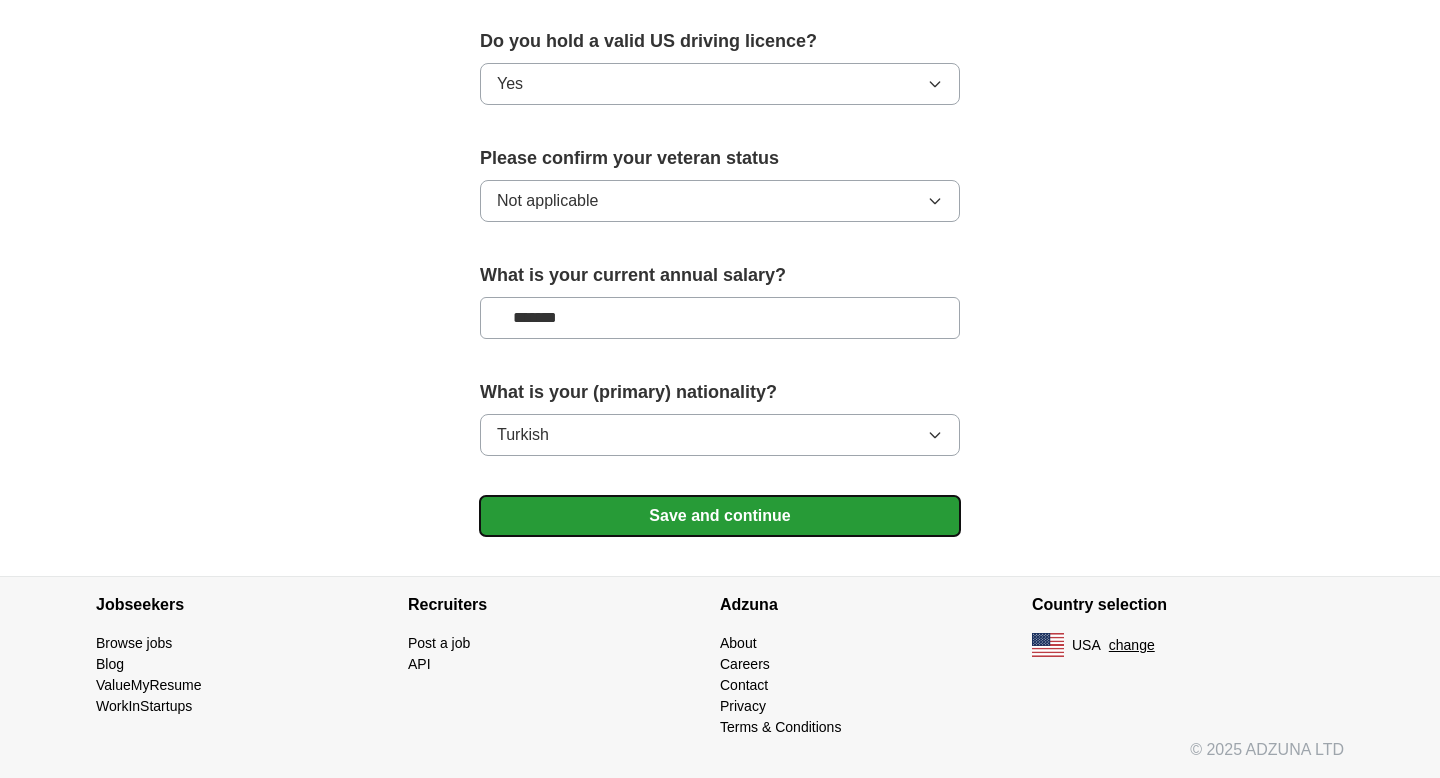 click on "Save and continue" at bounding box center [720, 516] 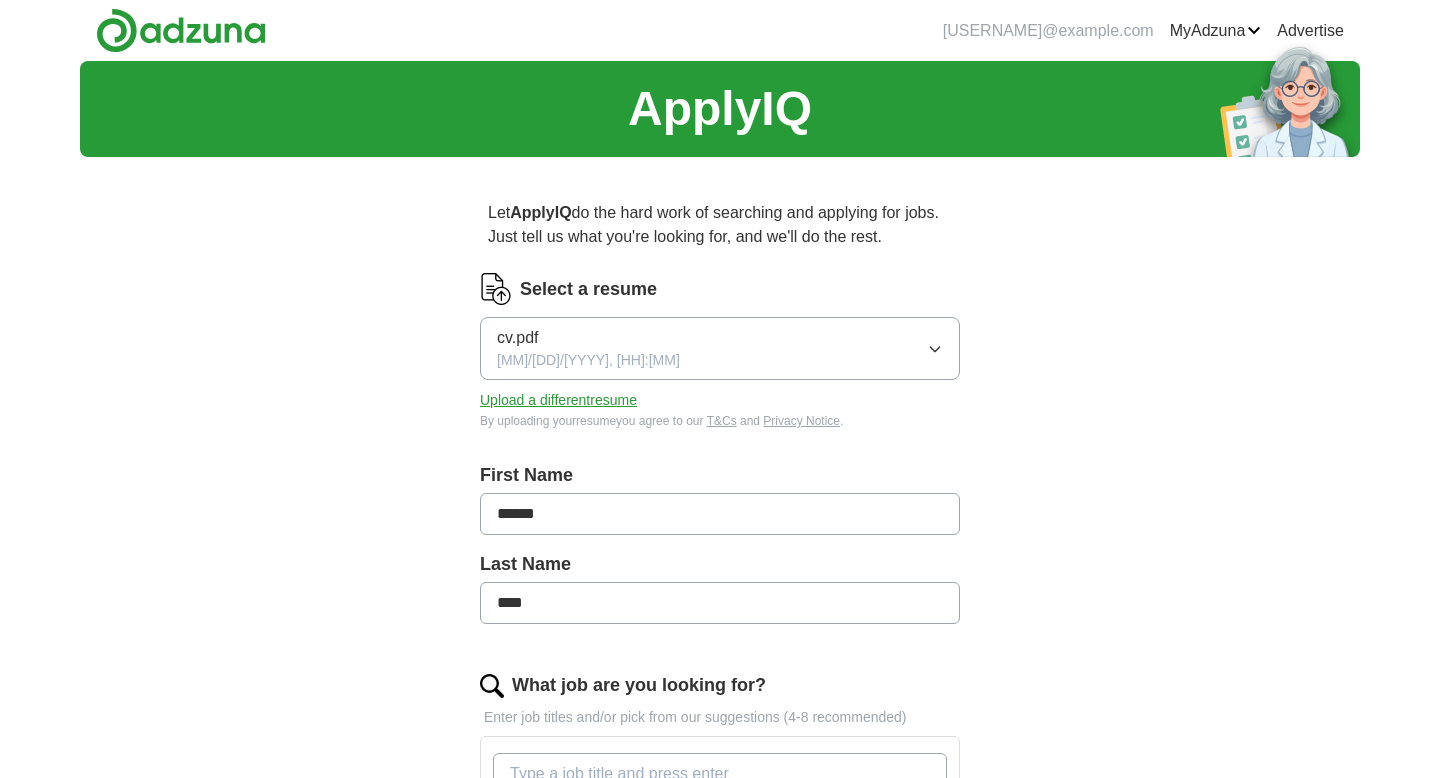 scroll, scrollTop: 0, scrollLeft: 0, axis: both 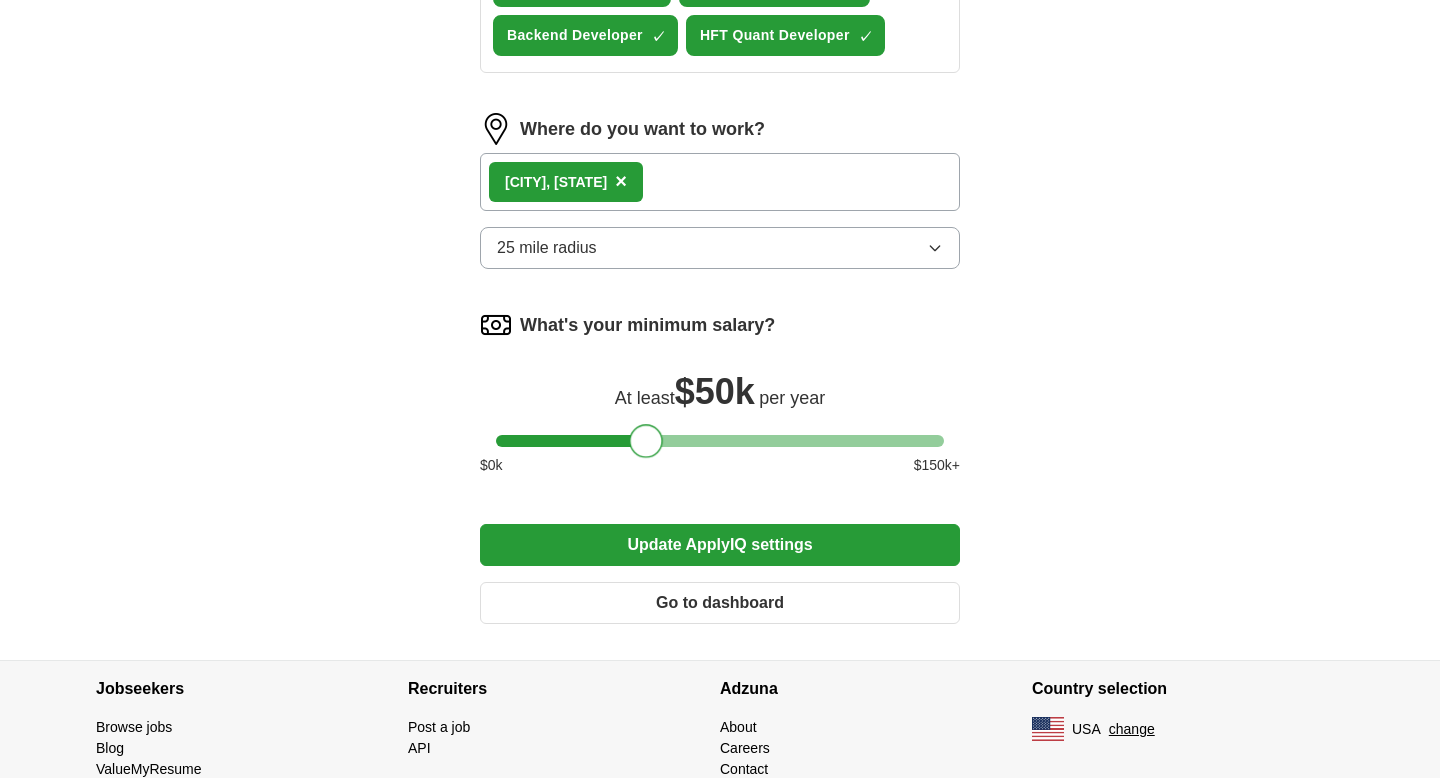 drag, startPoint x: 500, startPoint y: 439, endPoint x: 639, endPoint y: 451, distance: 139.51703 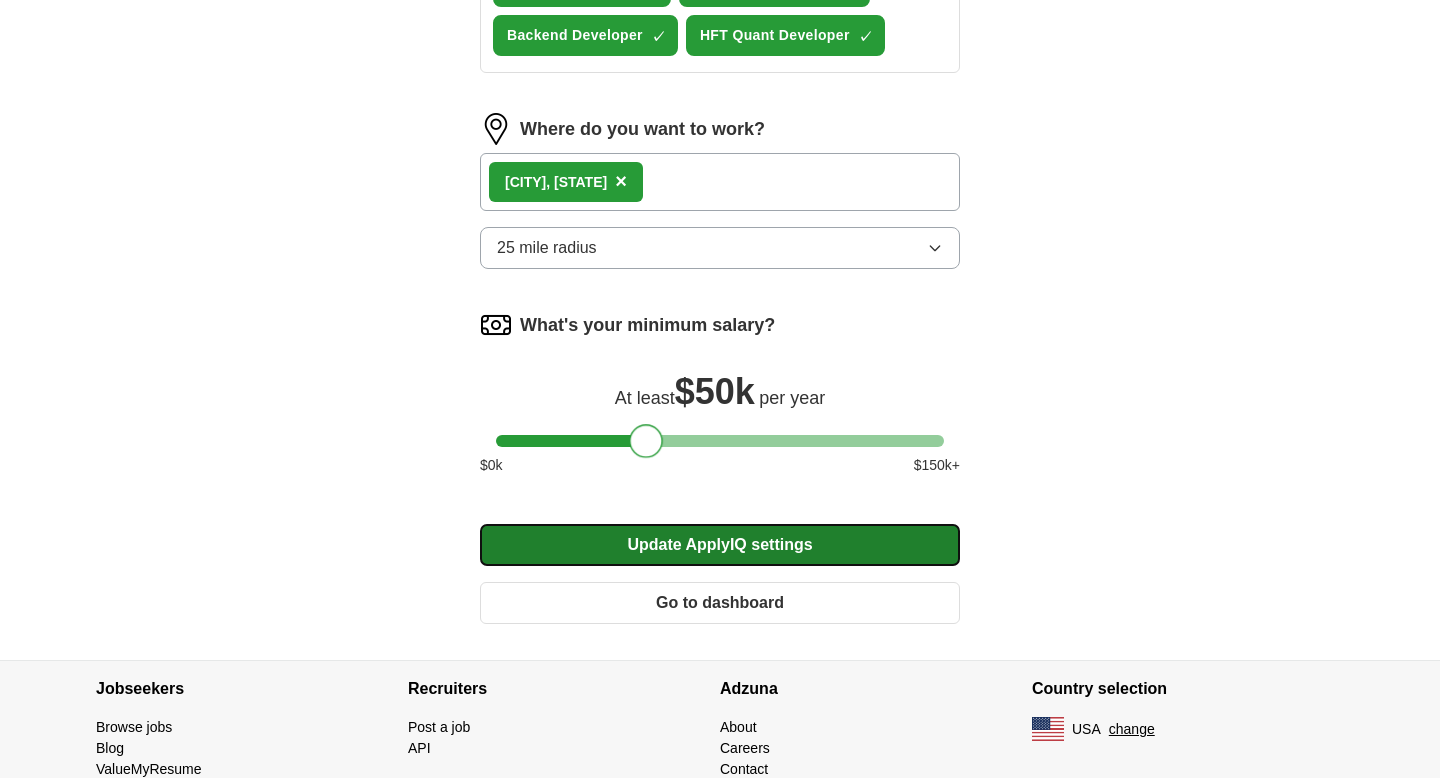 click on "Update ApplyIQ settings" at bounding box center [720, 545] 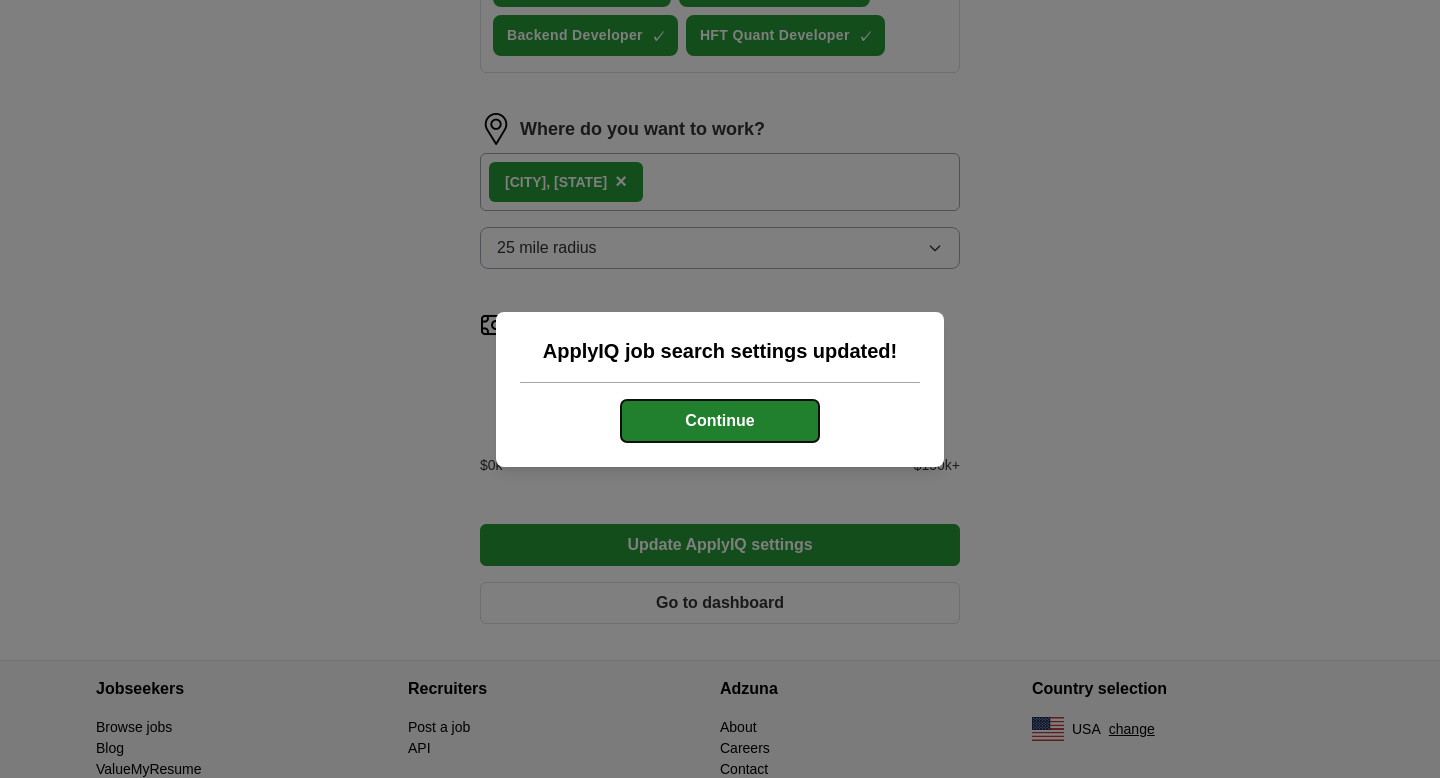 click on "Continue" at bounding box center (720, 421) 